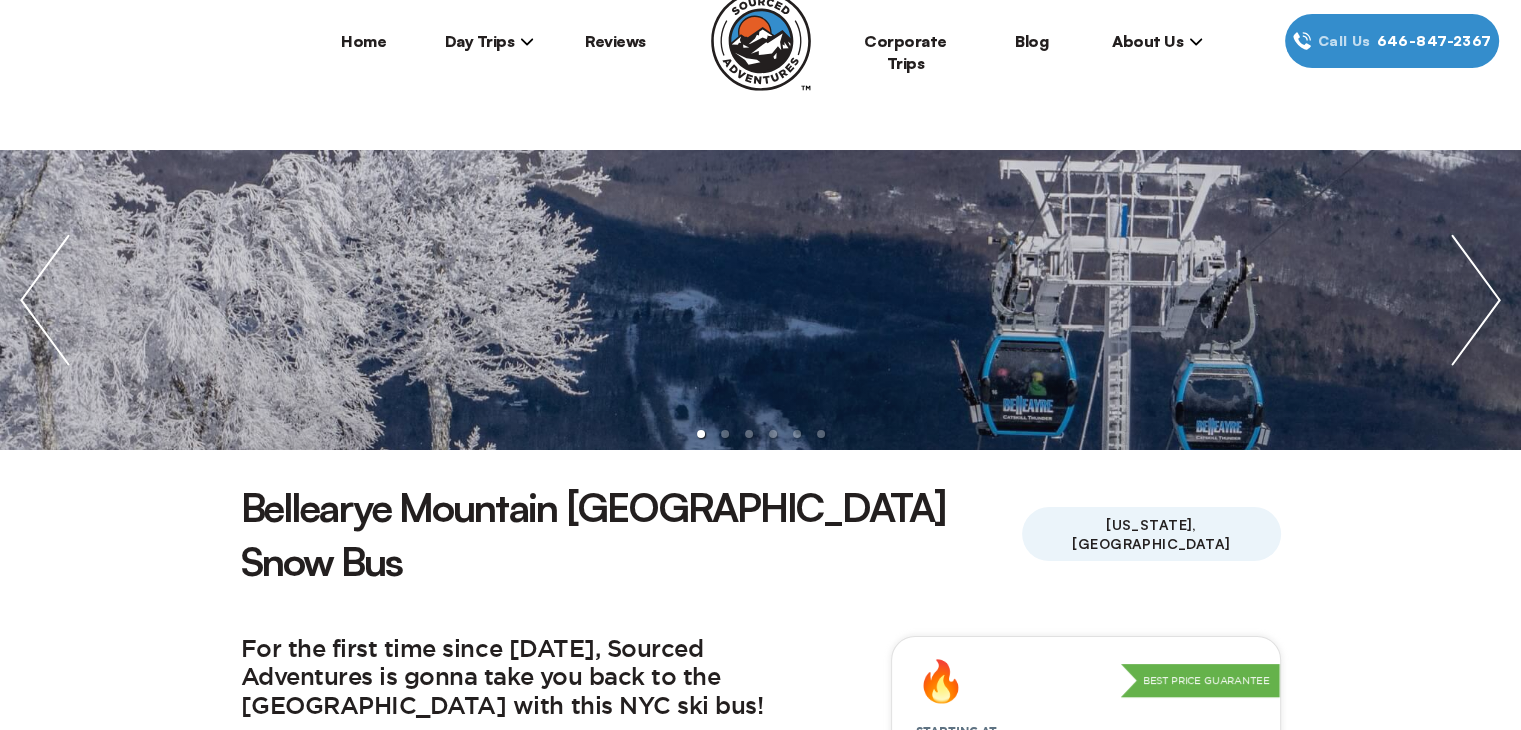 scroll, scrollTop: 0, scrollLeft: 0, axis: both 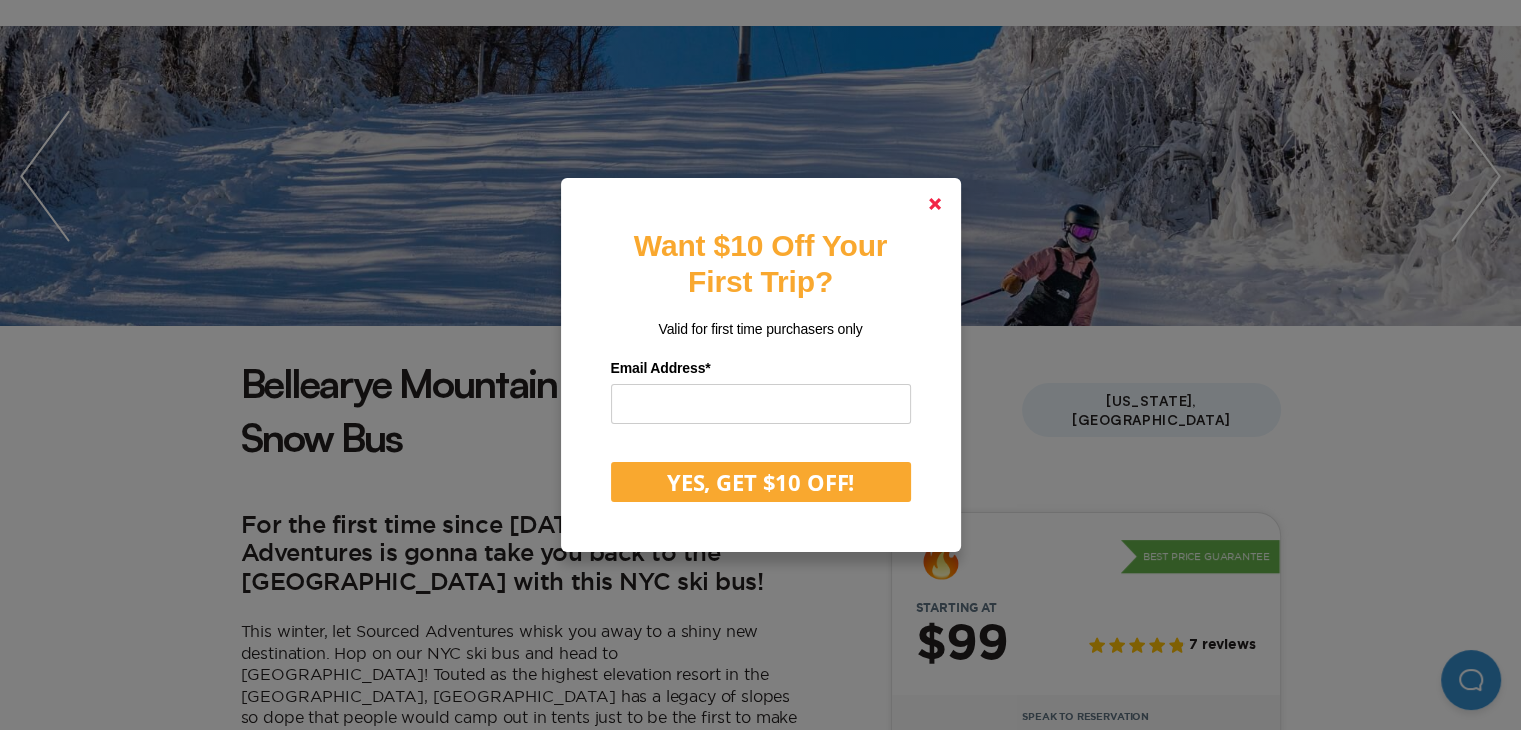 click 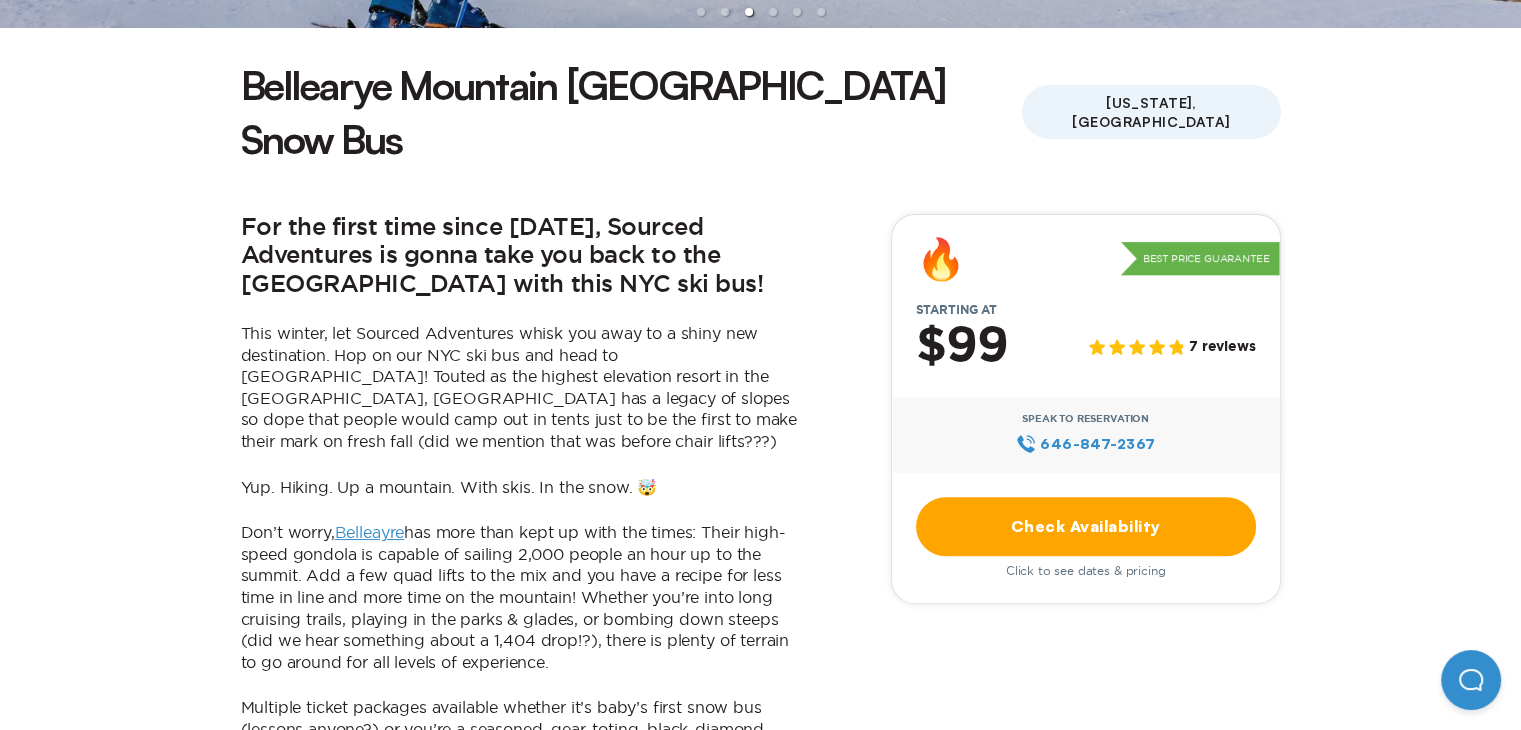 scroll, scrollTop: 600, scrollLeft: 0, axis: vertical 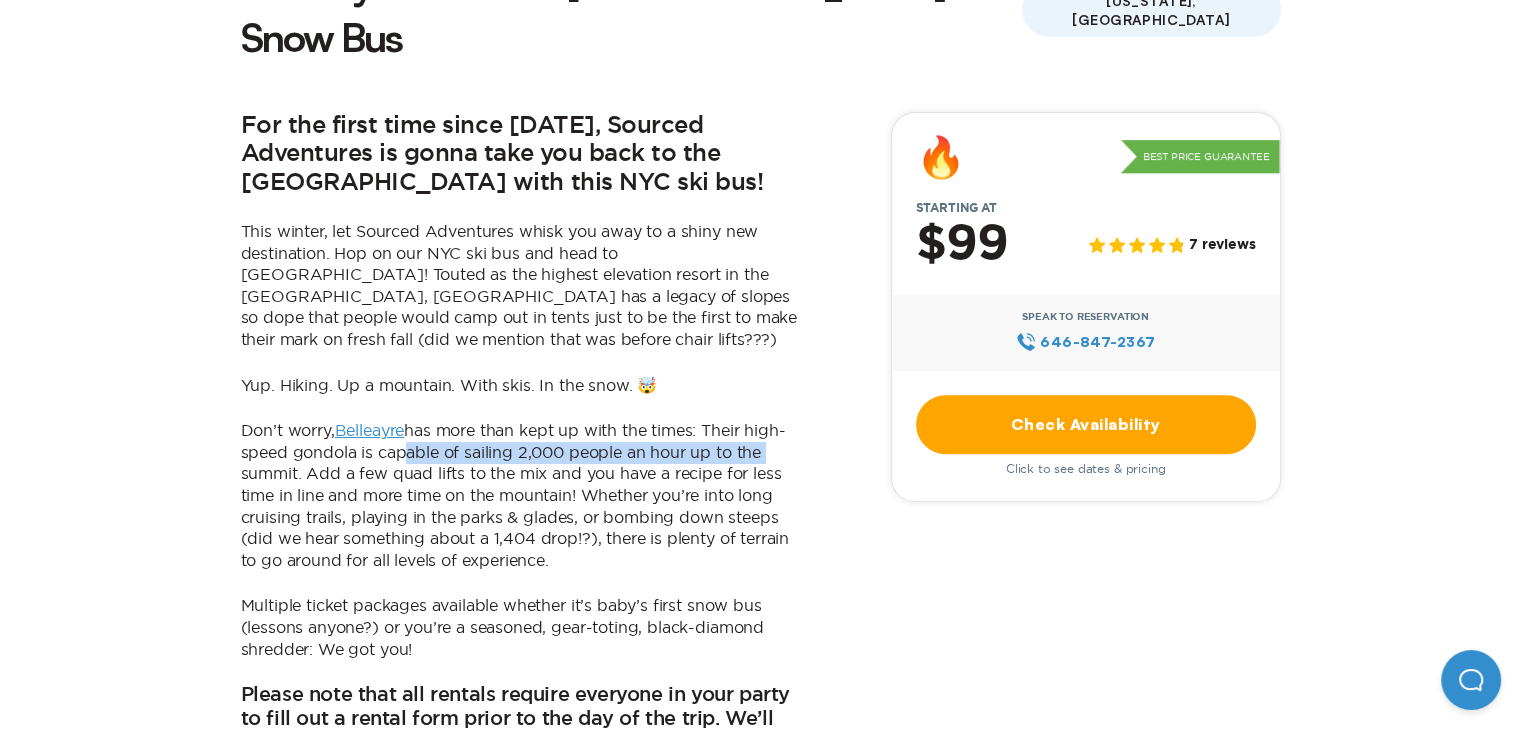 drag, startPoint x: 395, startPoint y: 405, endPoint x: 740, endPoint y: 415, distance: 345.1449 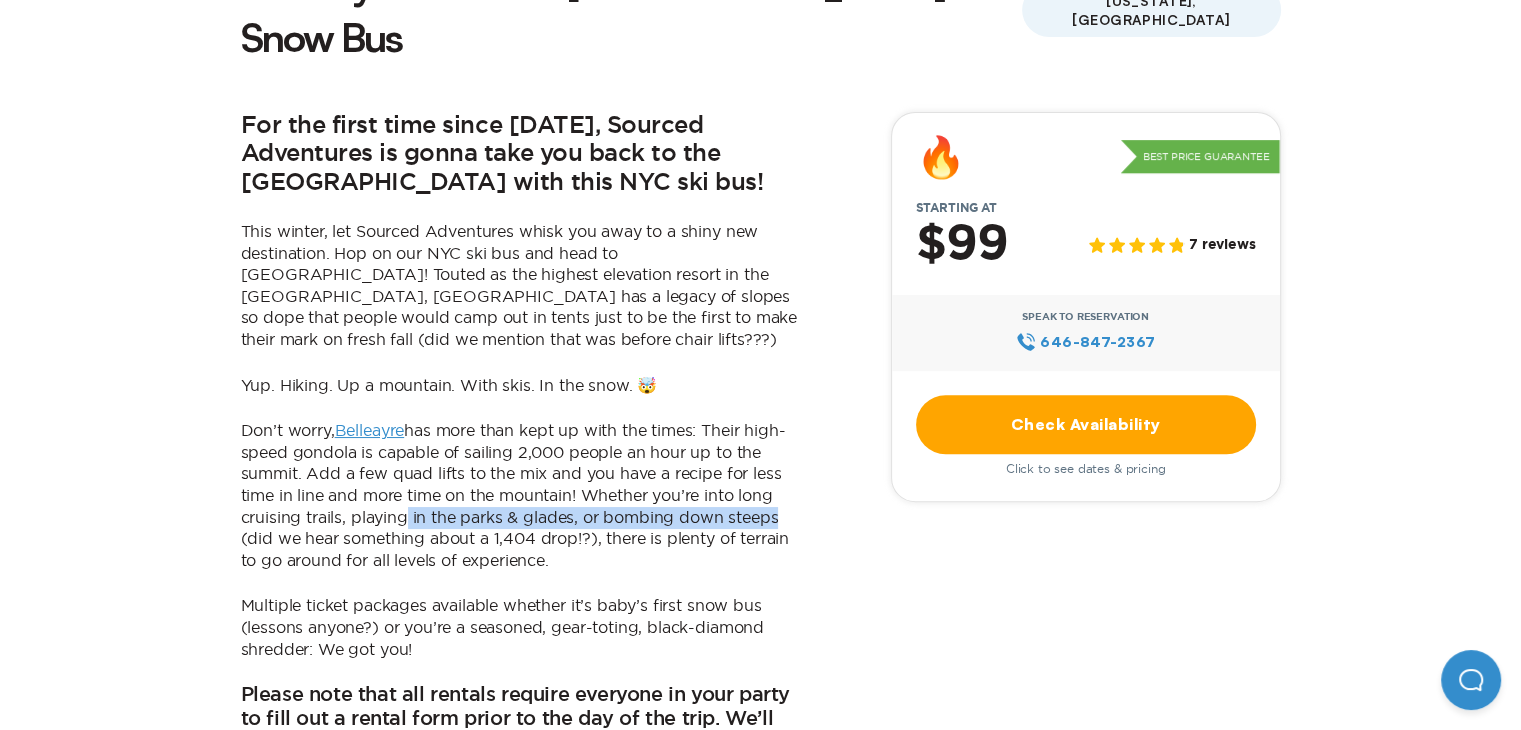 drag, startPoint x: 402, startPoint y: 459, endPoint x: 765, endPoint y: 461, distance: 363.00552 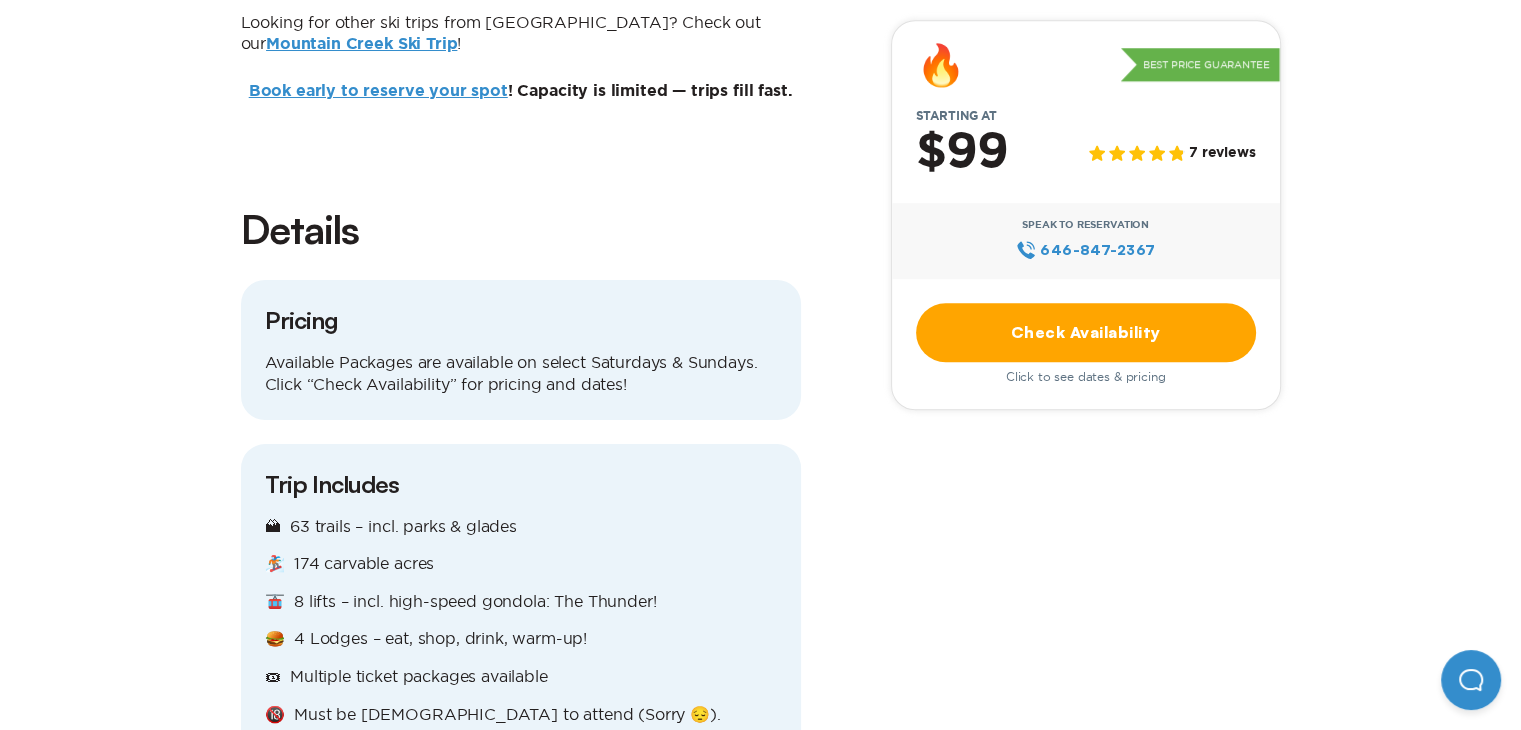 scroll, scrollTop: 1600, scrollLeft: 0, axis: vertical 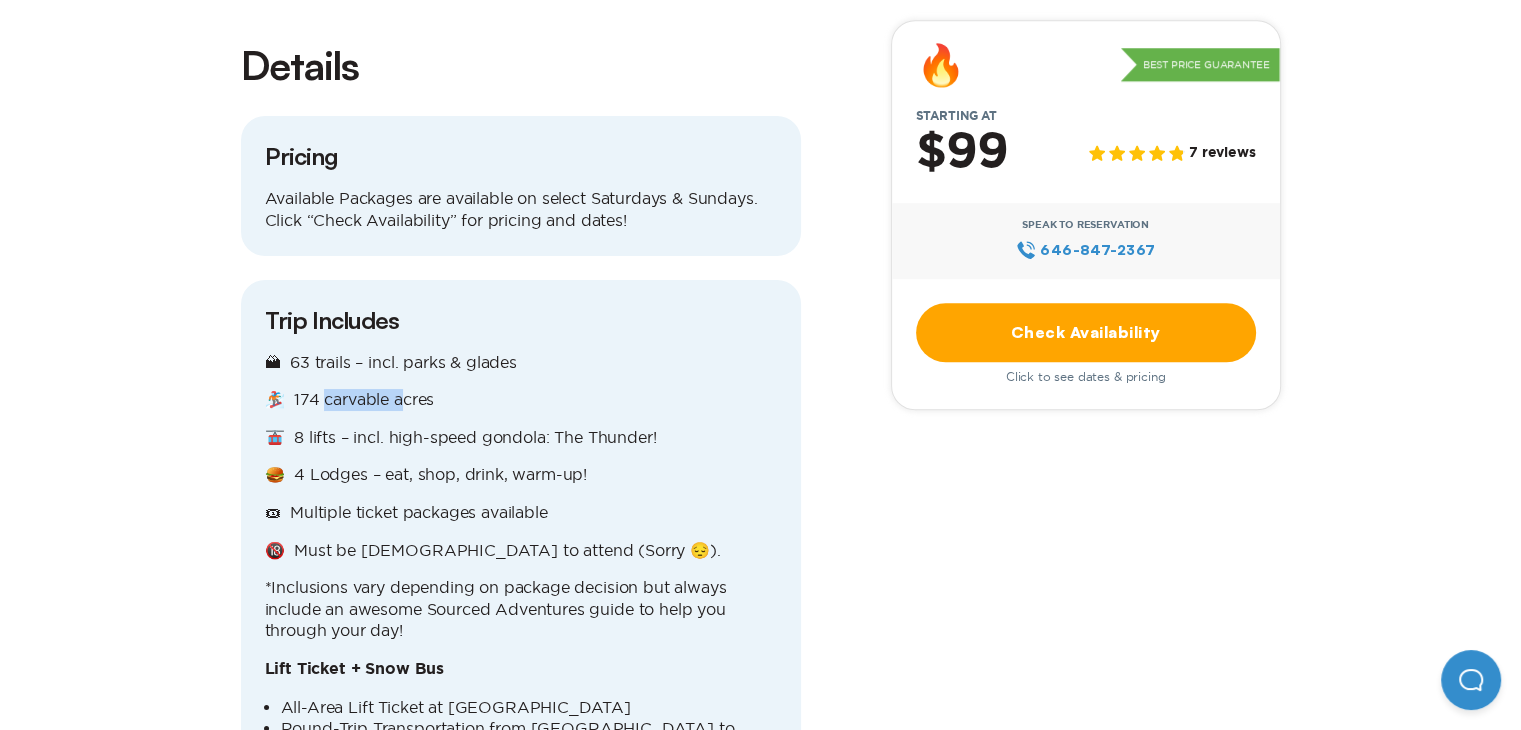 drag, startPoint x: 325, startPoint y: 345, endPoint x: 400, endPoint y: 344, distance: 75.00667 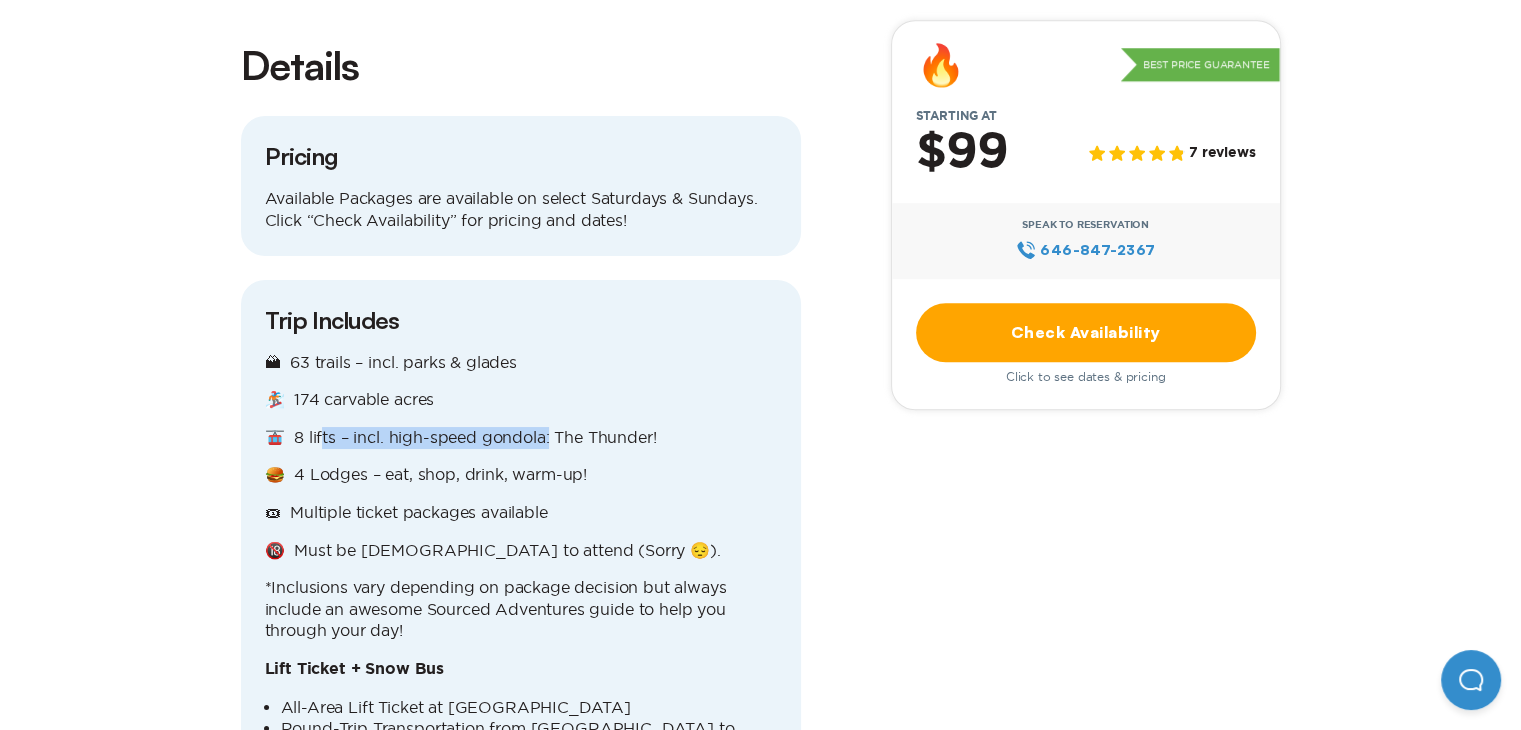 drag, startPoint x: 321, startPoint y: 379, endPoint x: 551, endPoint y: 379, distance: 230 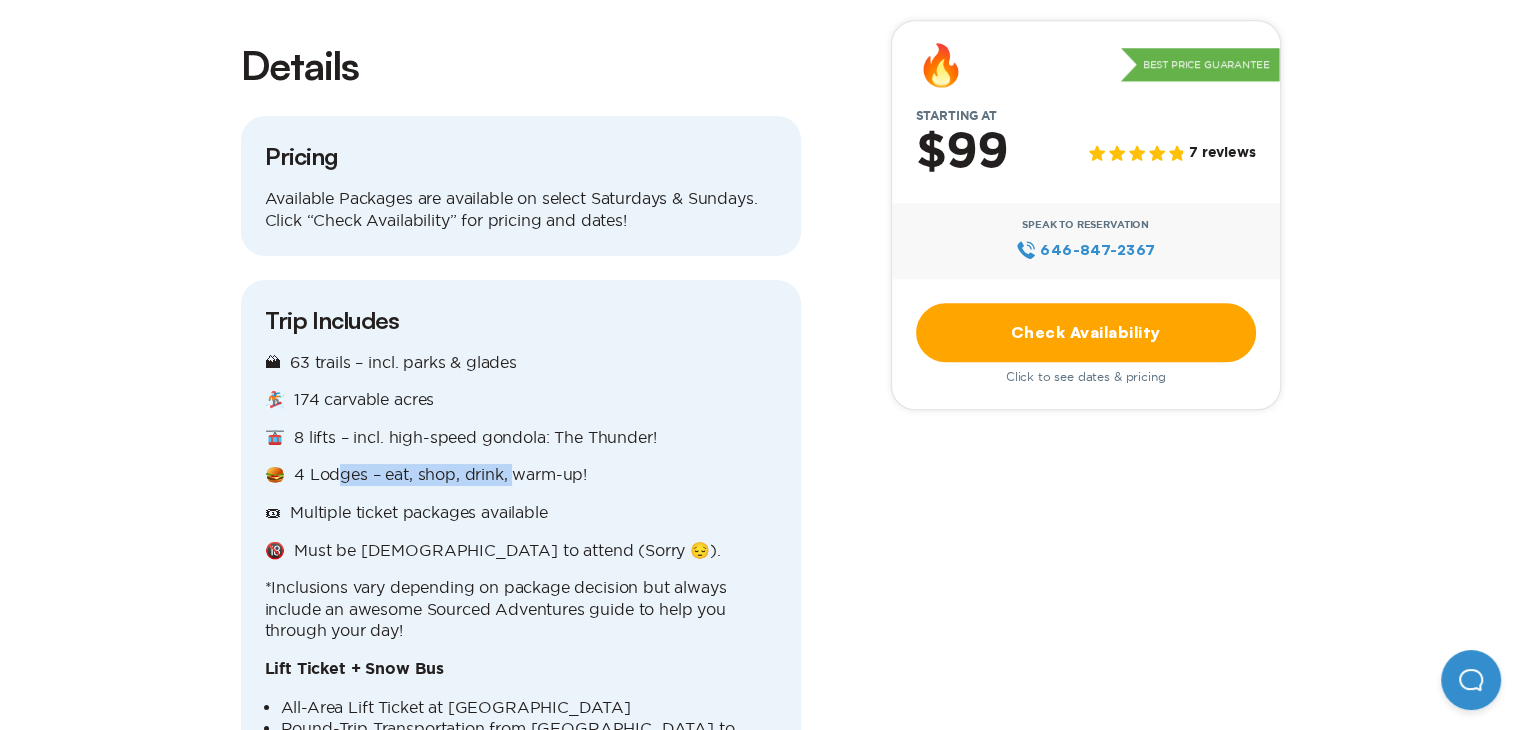 drag, startPoint x: 344, startPoint y: 421, endPoint x: 518, endPoint y: 421, distance: 174 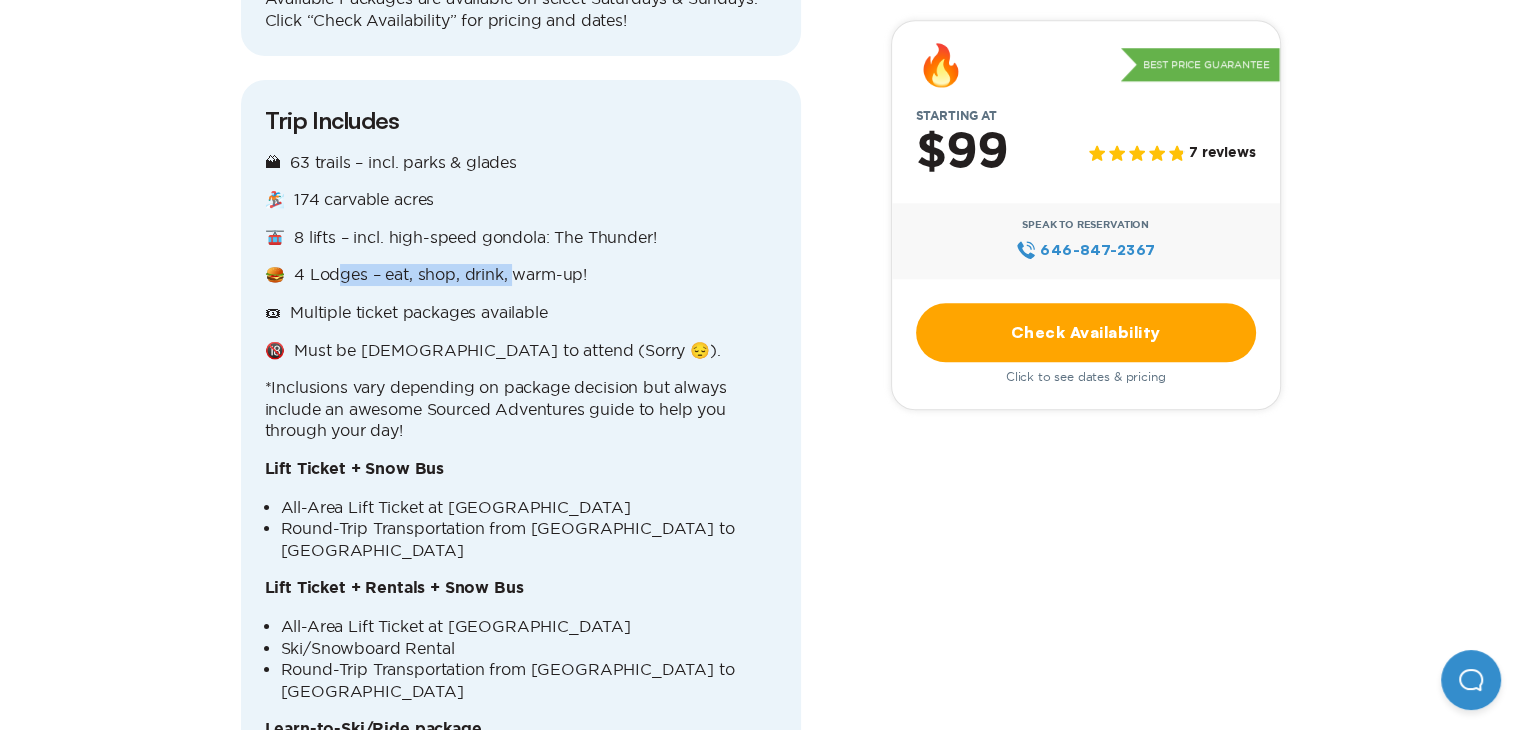 scroll, scrollTop: 2000, scrollLeft: 0, axis: vertical 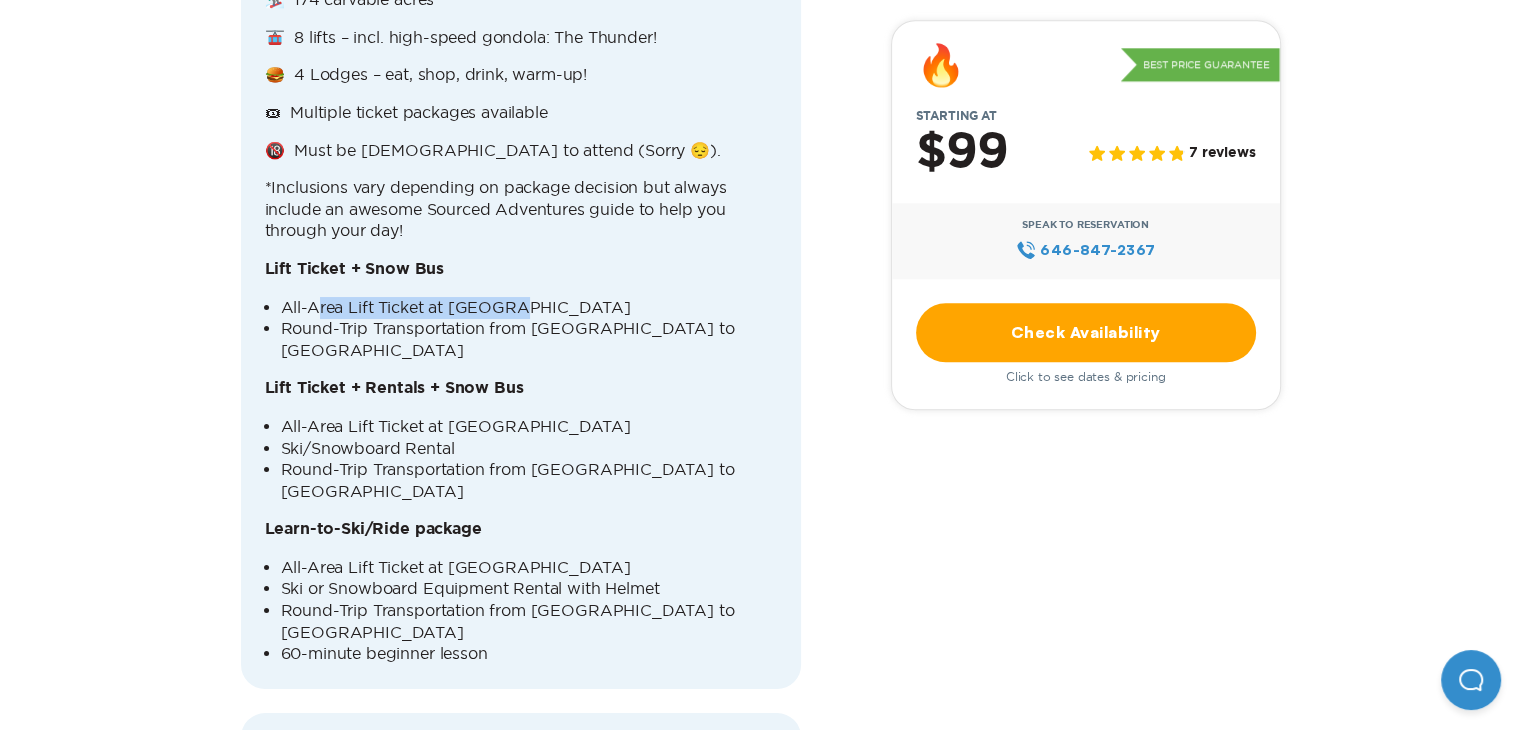drag, startPoint x: 321, startPoint y: 262, endPoint x: 504, endPoint y: 262, distance: 183 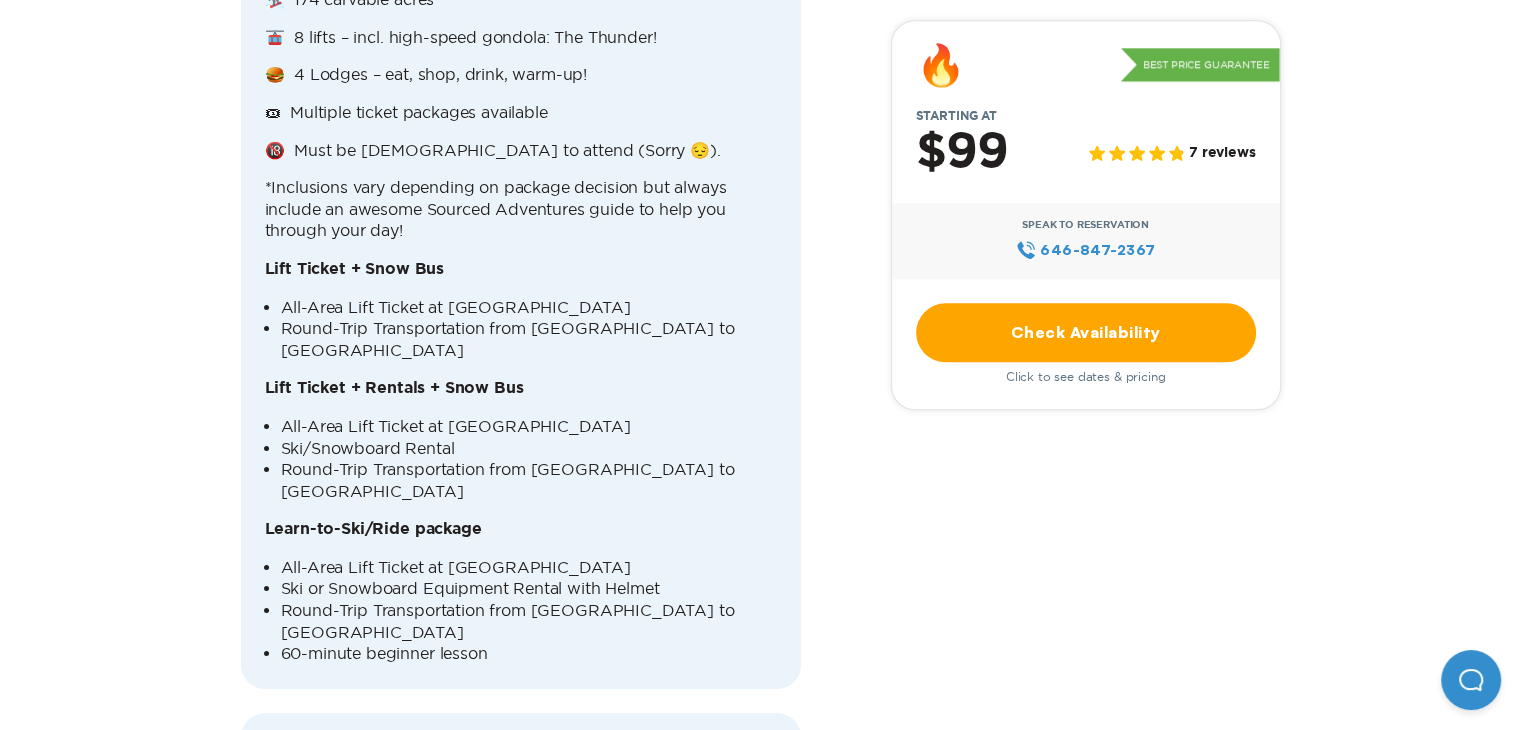 click on "Round-Trip Transportation from [GEOGRAPHIC_DATA] to [GEOGRAPHIC_DATA]" at bounding box center (529, 339) 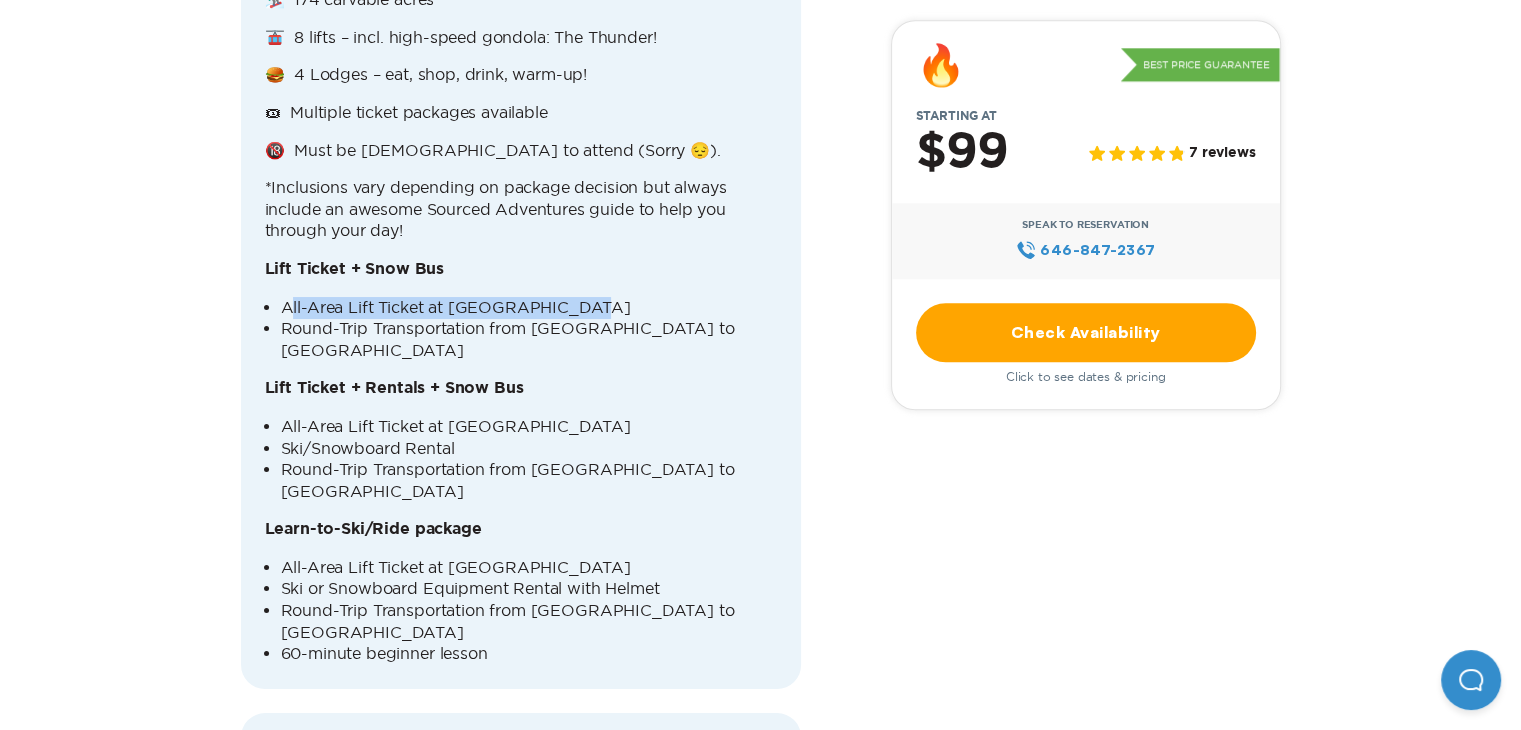 drag, startPoint x: 424, startPoint y: 255, endPoint x: 577, endPoint y: 258, distance: 153.0294 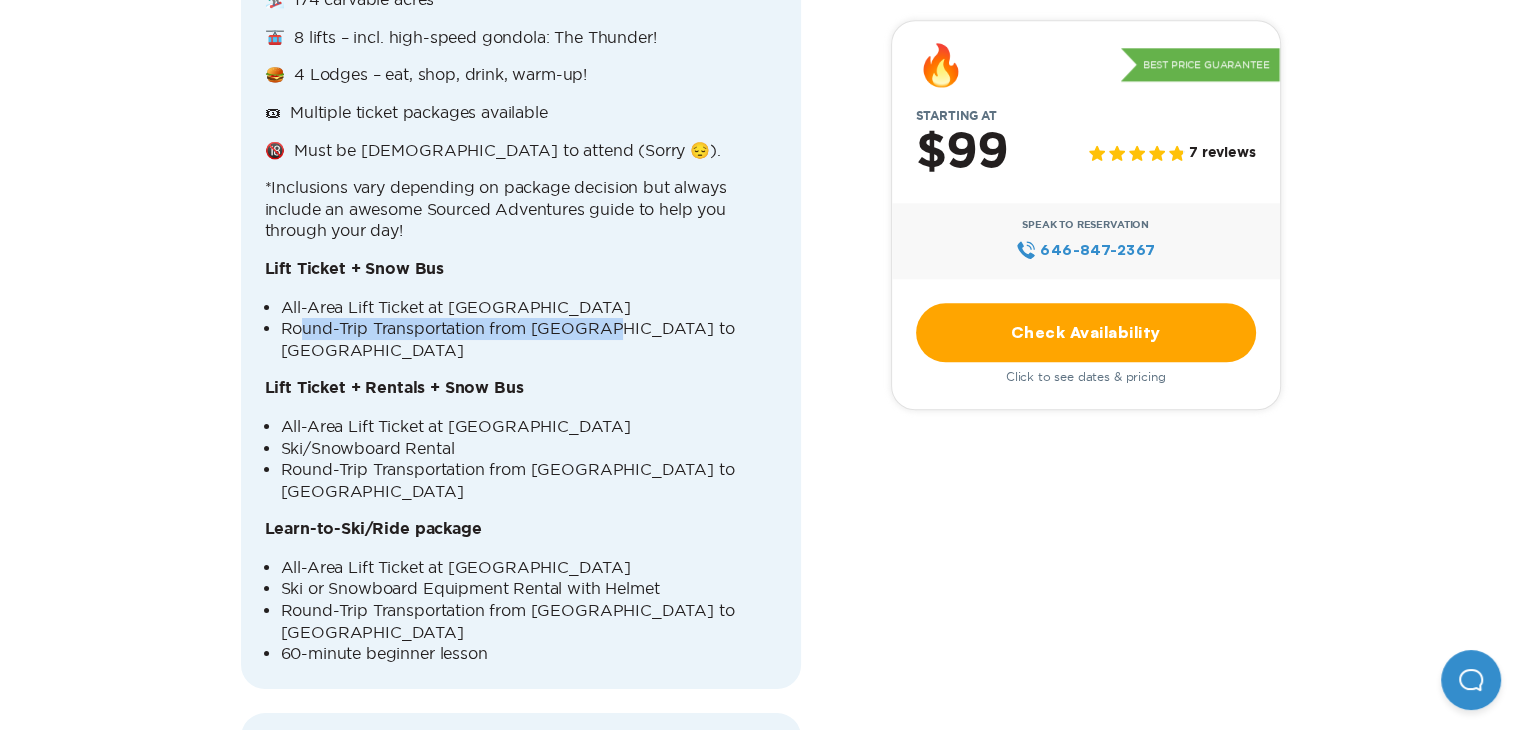 drag, startPoint x: 305, startPoint y: 279, endPoint x: 600, endPoint y: 277, distance: 295.00677 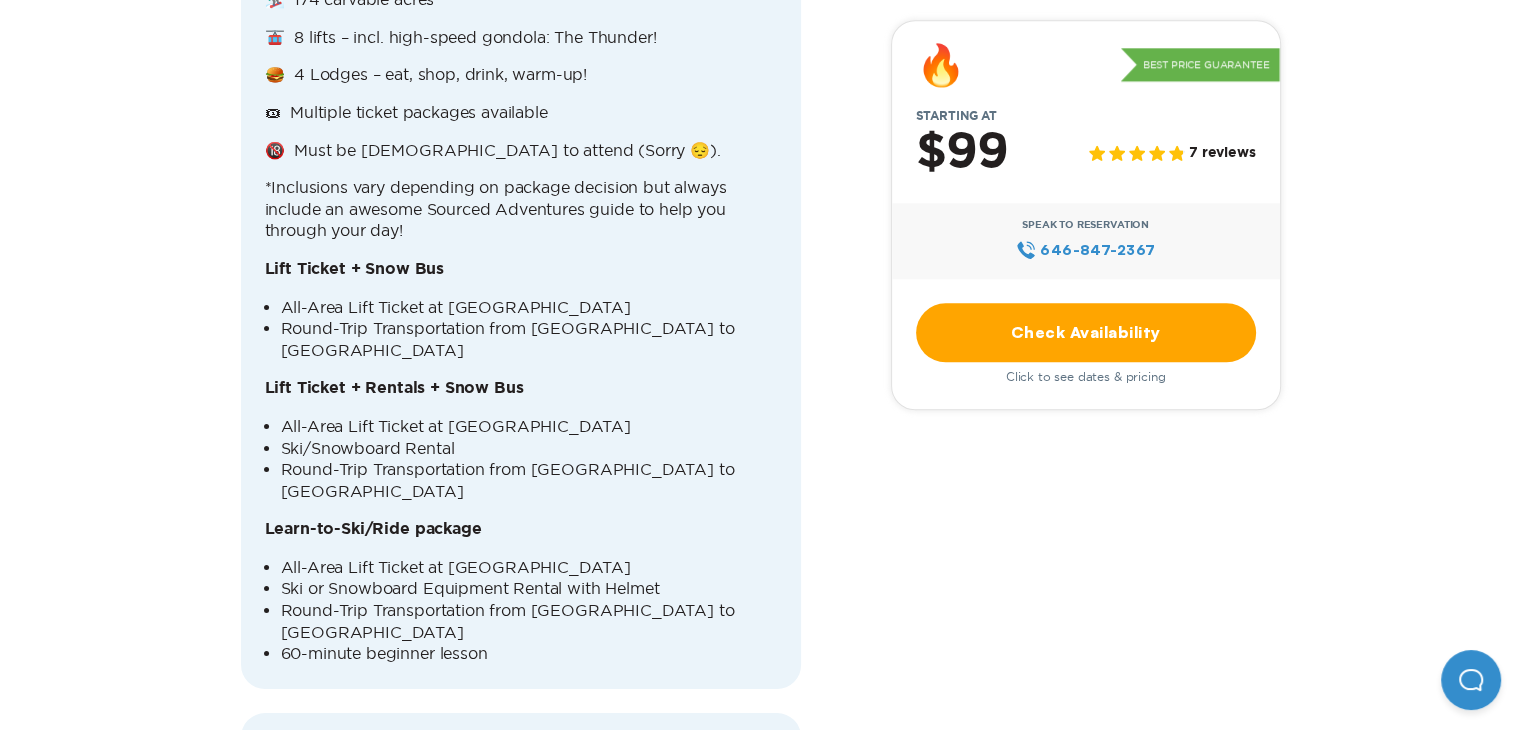 click on "Round-Trip Transportation from [GEOGRAPHIC_DATA] to [GEOGRAPHIC_DATA]" at bounding box center (529, 339) 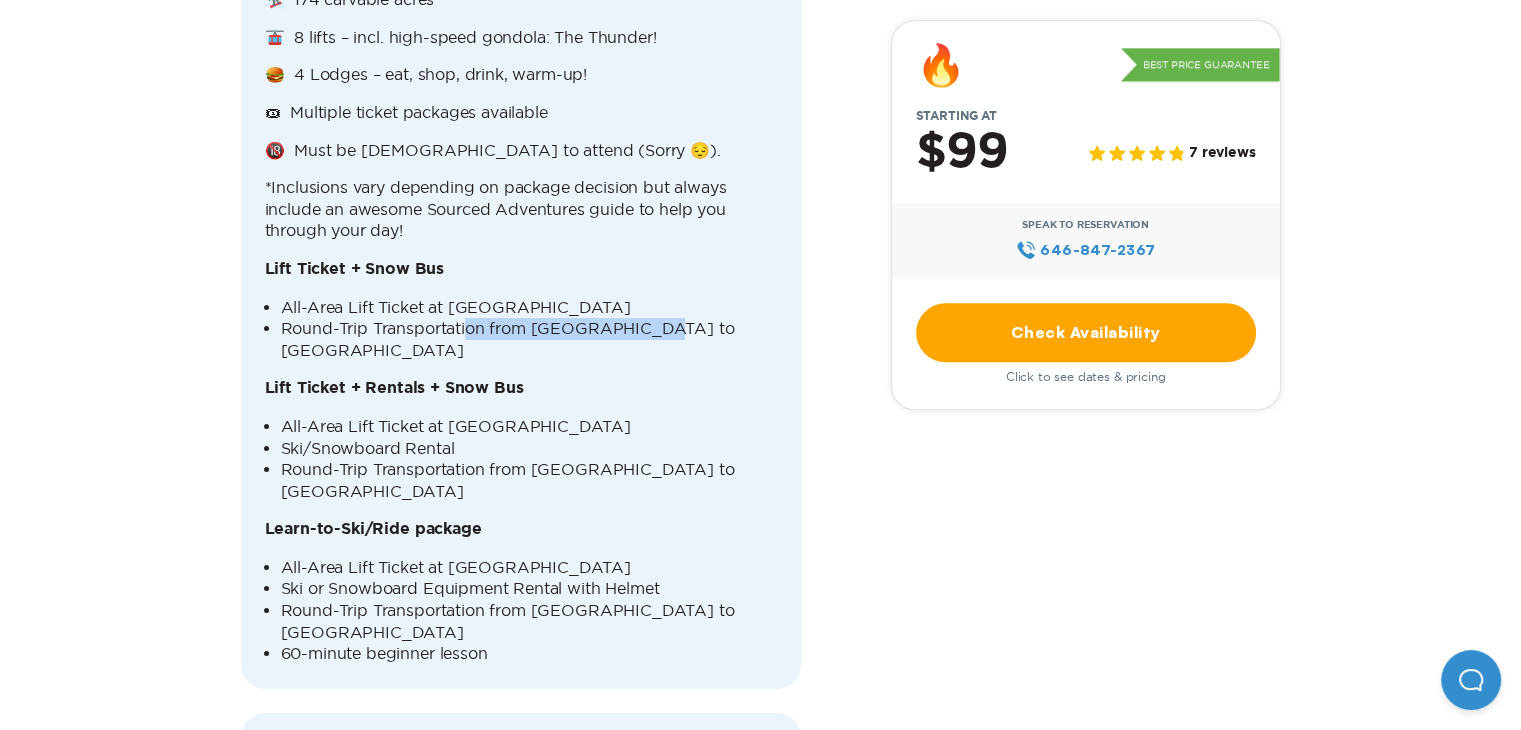 drag, startPoint x: 584, startPoint y: 276, endPoint x: 679, endPoint y: 276, distance: 95 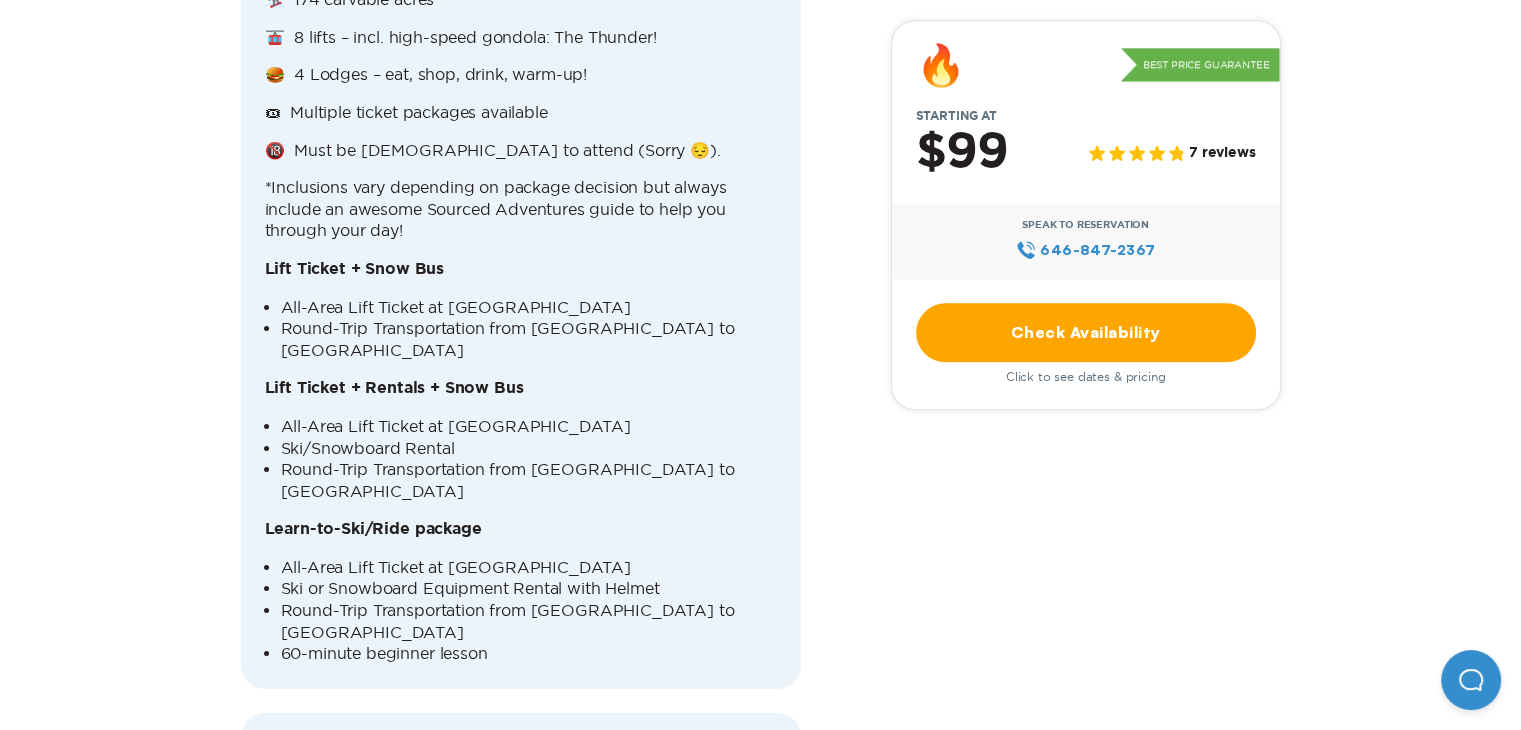drag, startPoint x: 716, startPoint y: 275, endPoint x: 510, endPoint y: 275, distance: 206 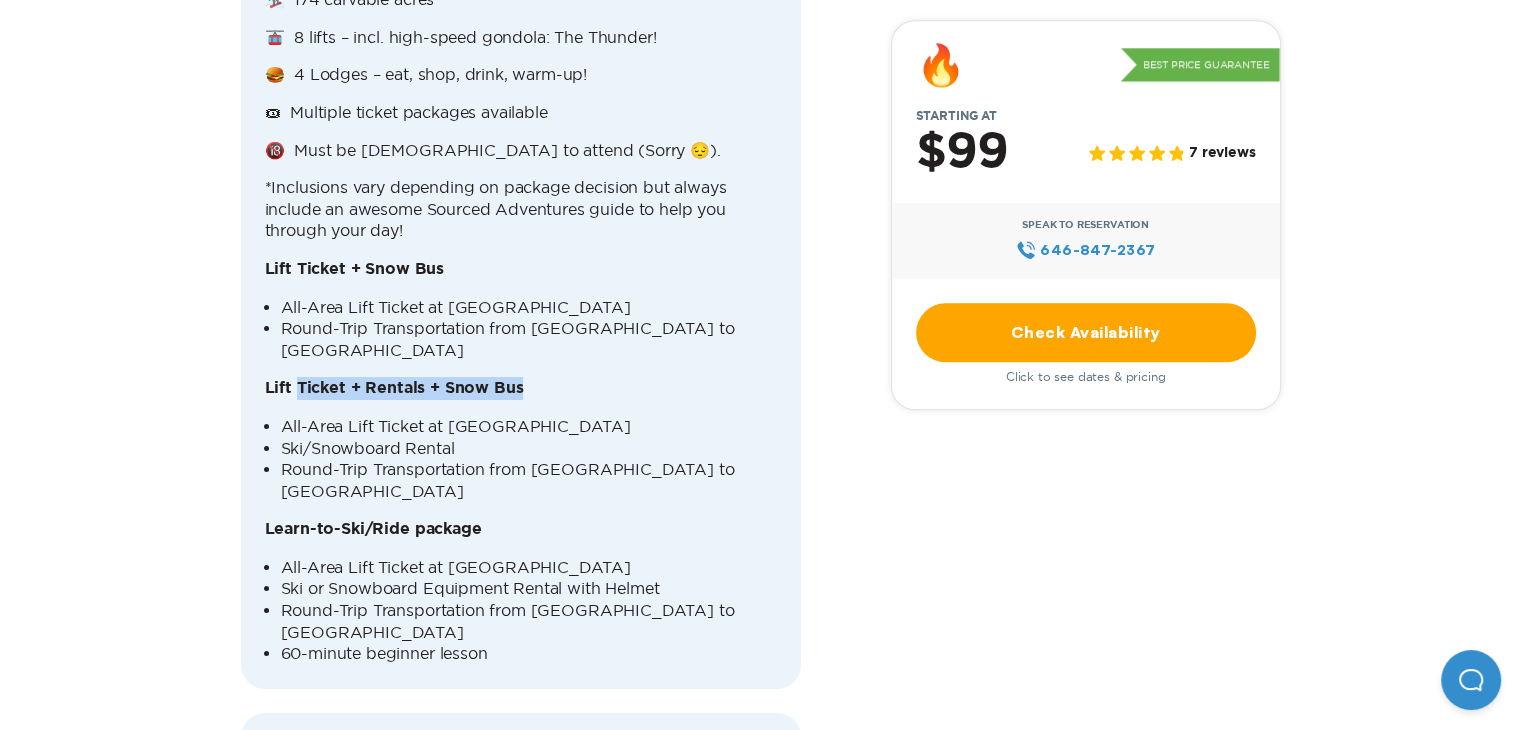 drag, startPoint x: 296, startPoint y: 308, endPoint x: 521, endPoint y: 308, distance: 225 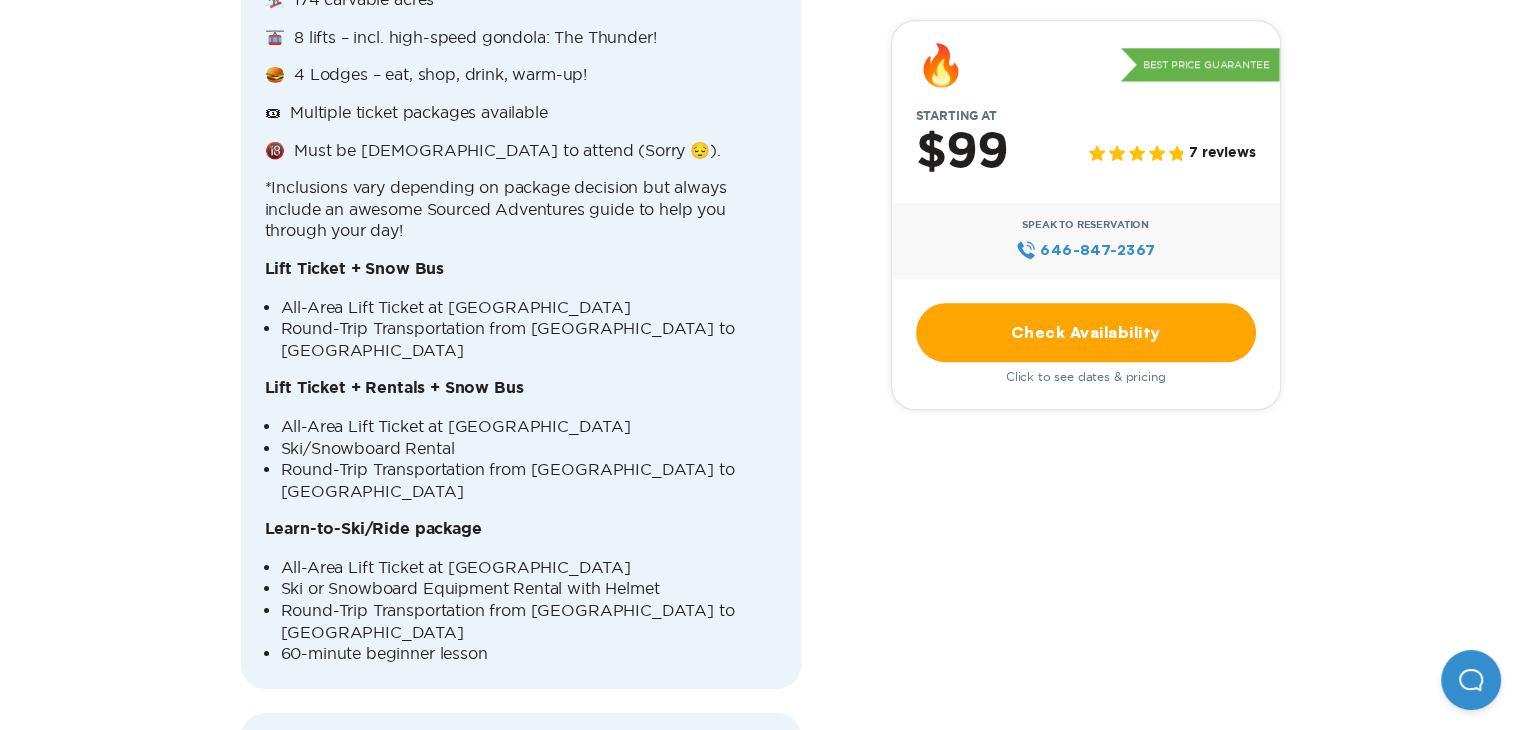 click on "All-Area Lift Ticket at [GEOGRAPHIC_DATA]" at bounding box center [529, 427] 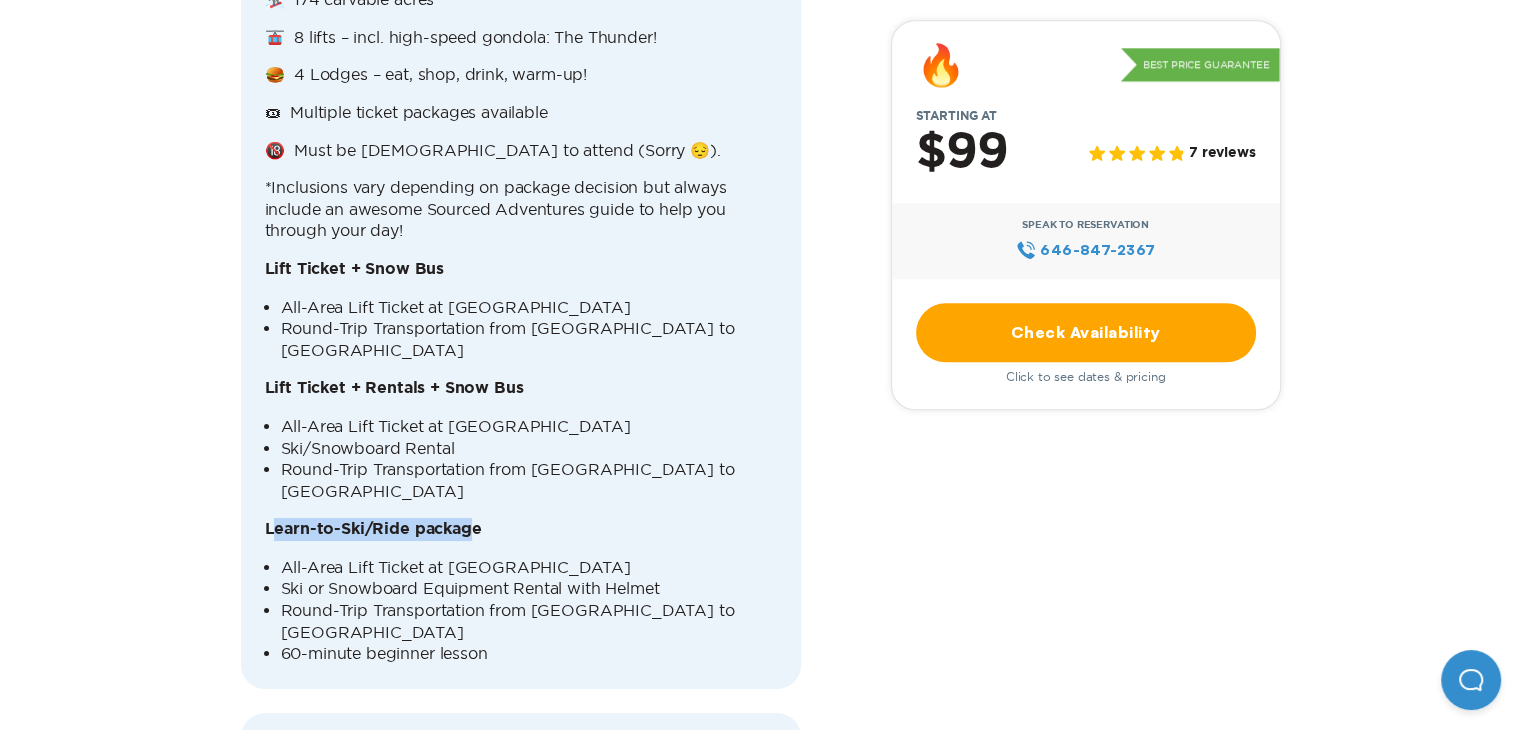 drag, startPoint x: 272, startPoint y: 433, endPoint x: 471, endPoint y: 429, distance: 199.04019 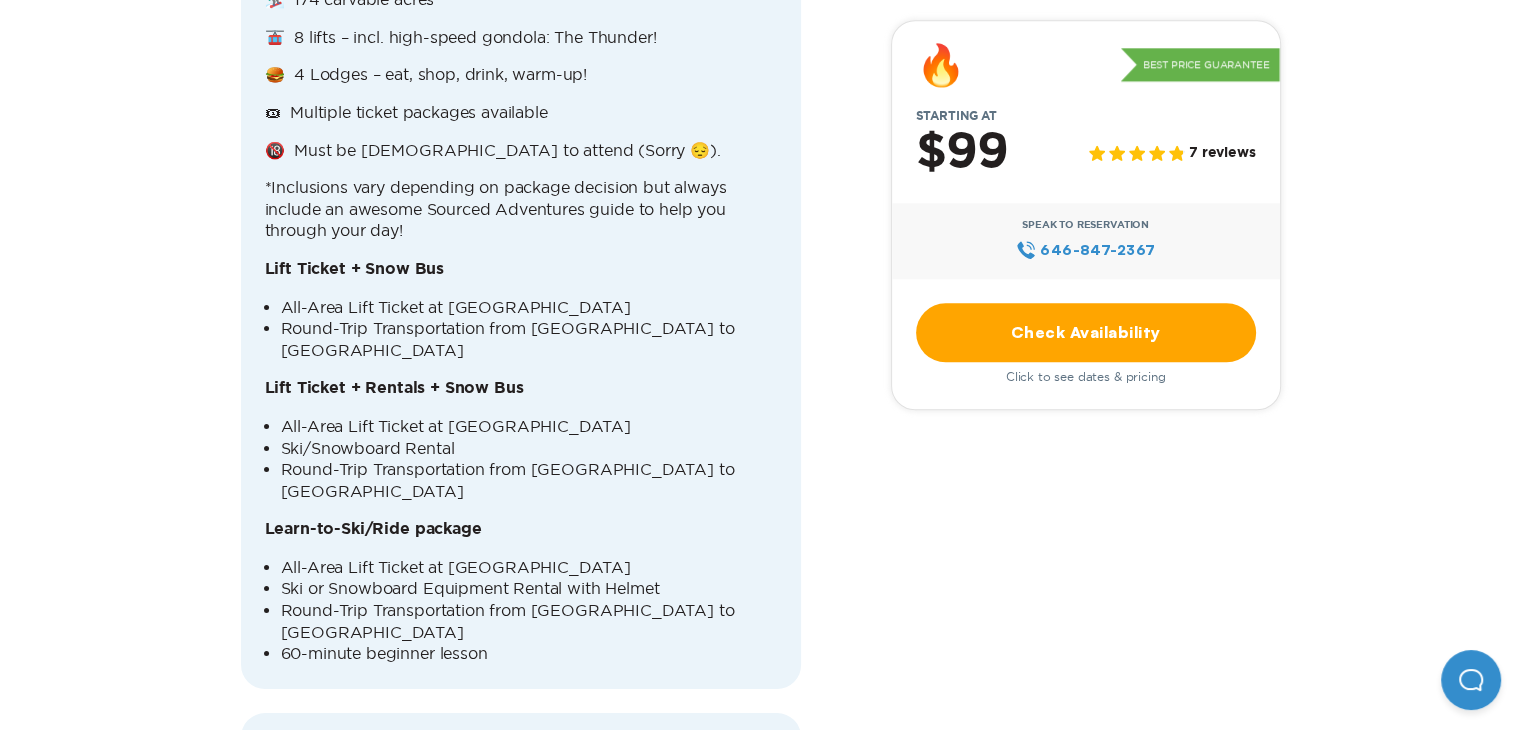 click on "All-Area Lift Ticket at [GEOGRAPHIC_DATA]" at bounding box center (529, 568) 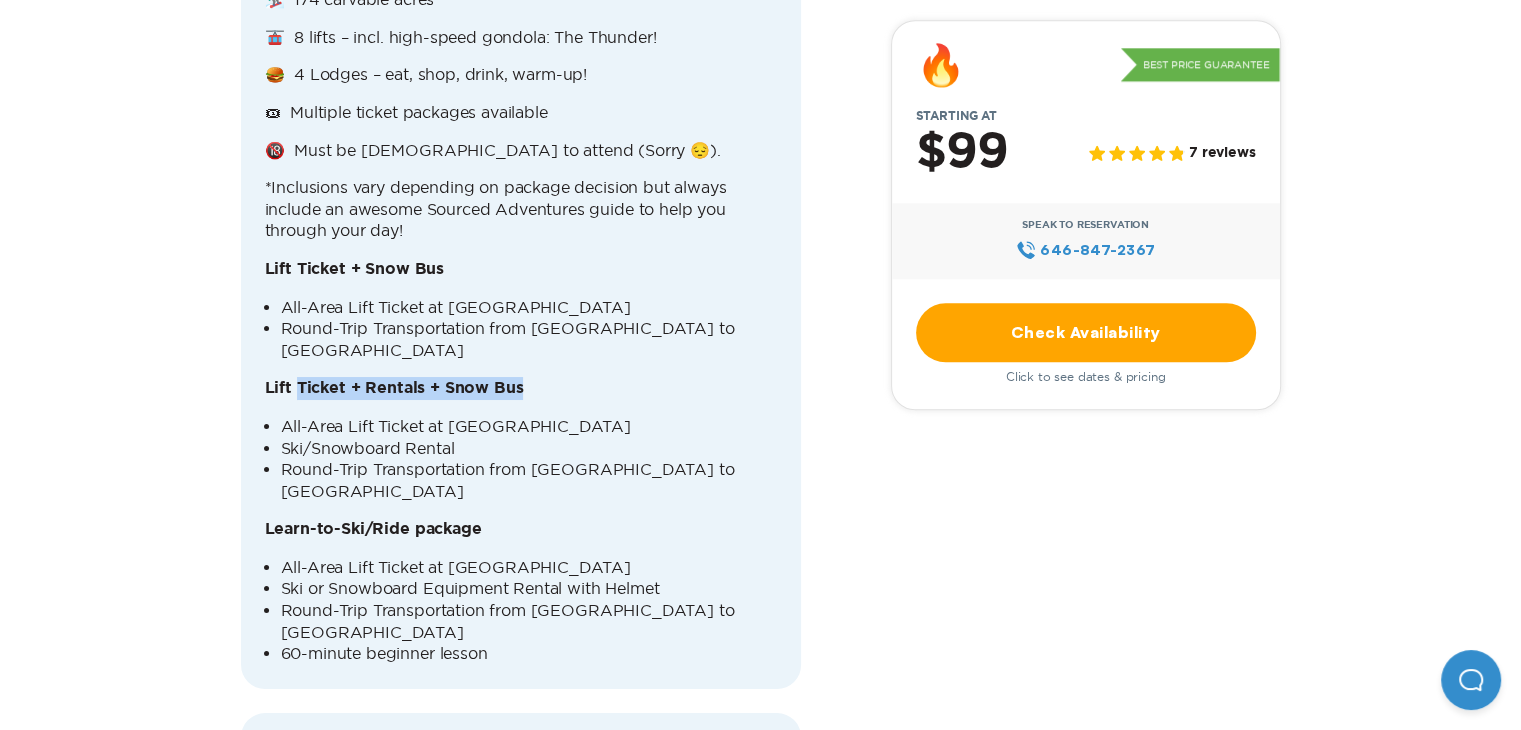 drag, startPoint x: 300, startPoint y: 307, endPoint x: 524, endPoint y: 309, distance: 224.00893 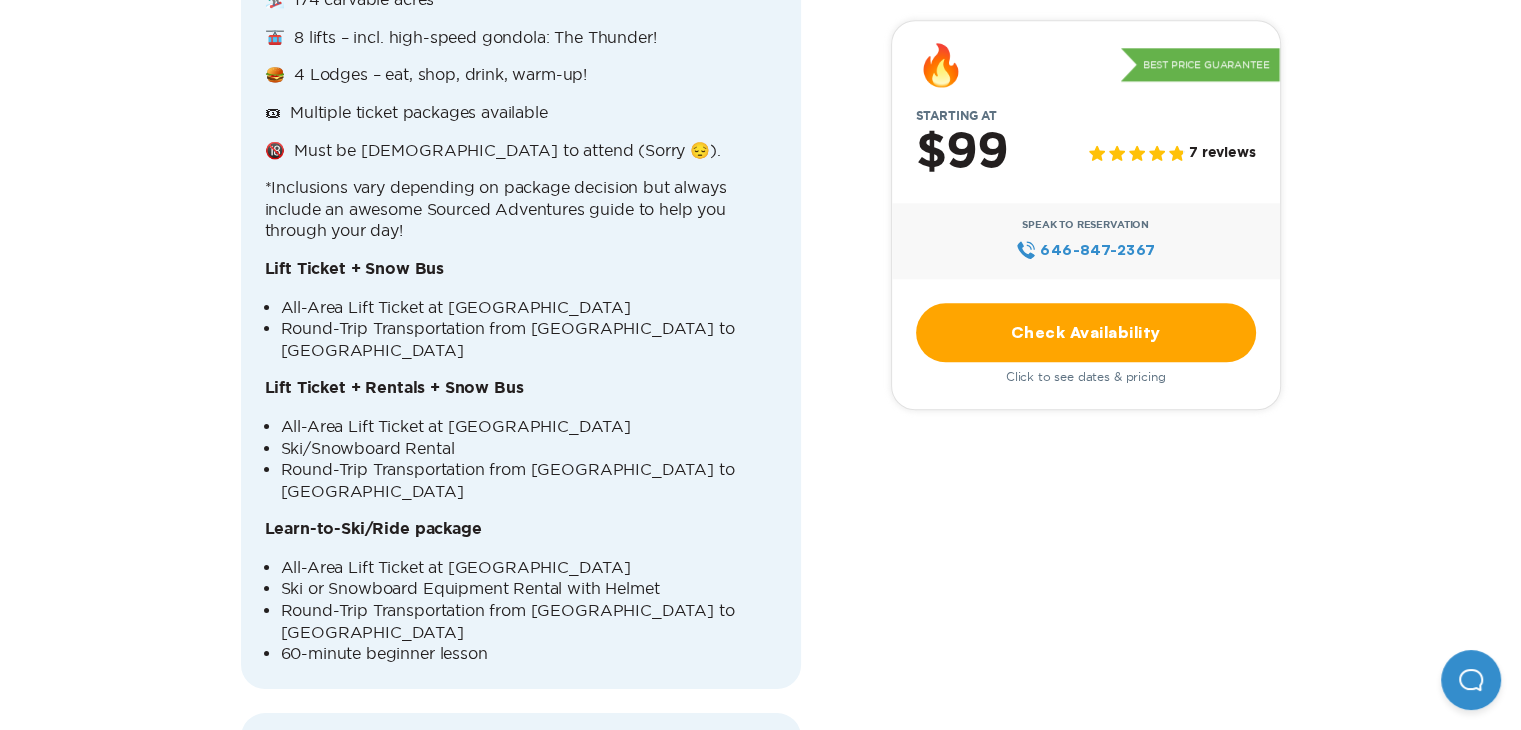 click on "Round-Trip Transportation from [GEOGRAPHIC_DATA] to [GEOGRAPHIC_DATA]" at bounding box center (529, 480) 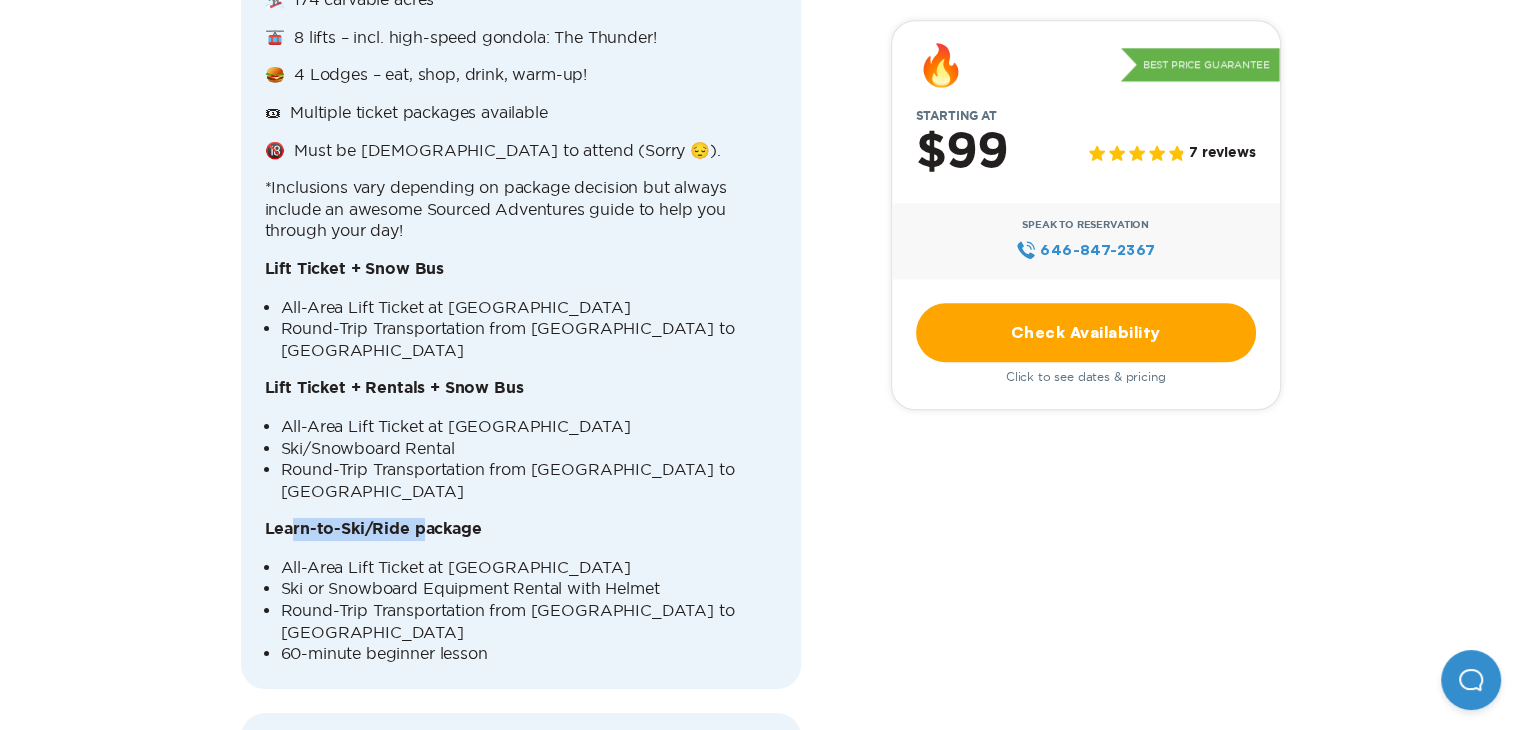 drag, startPoint x: 293, startPoint y: 429, endPoint x: 423, endPoint y: 426, distance: 130.0346 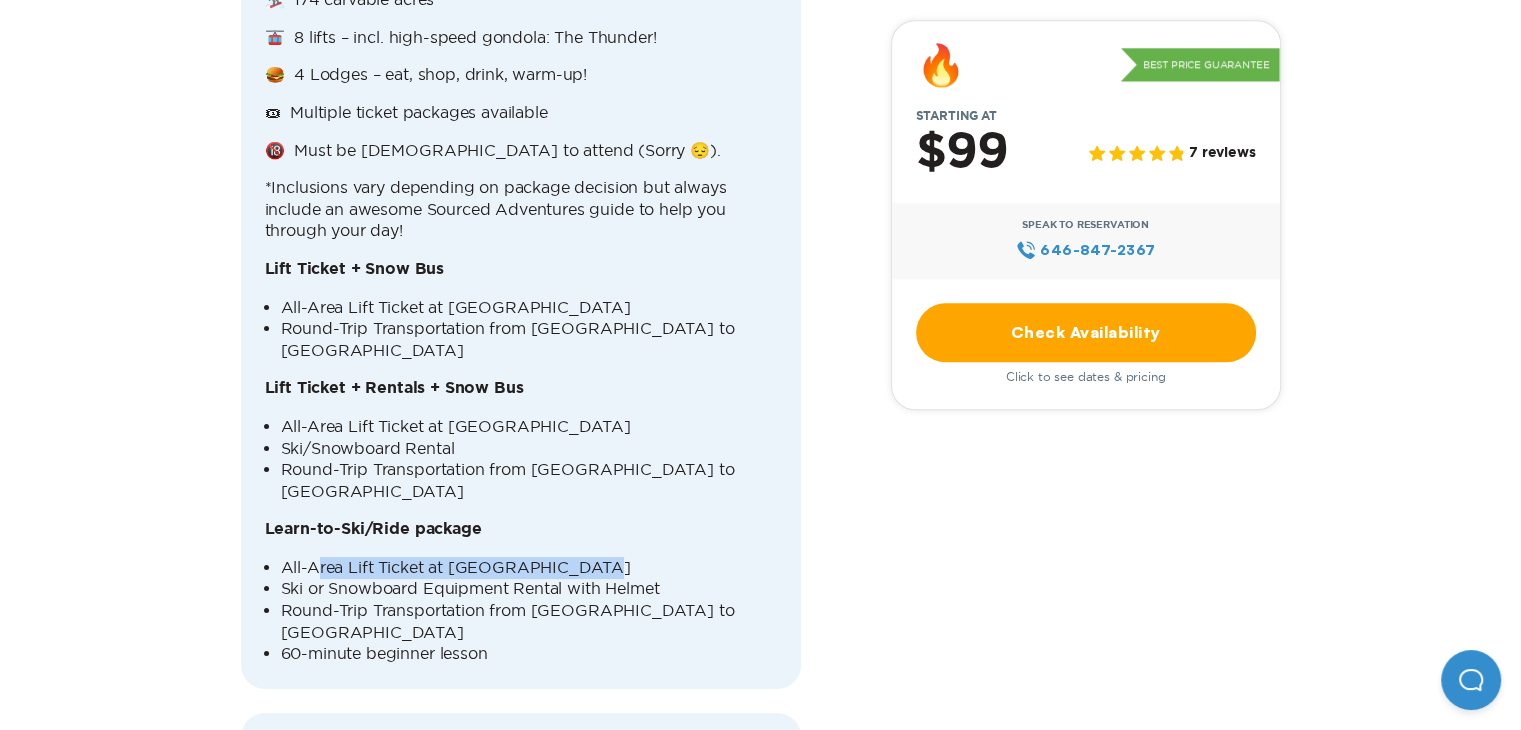 drag, startPoint x: 339, startPoint y: 470, endPoint x: 584, endPoint y: 464, distance: 245.07346 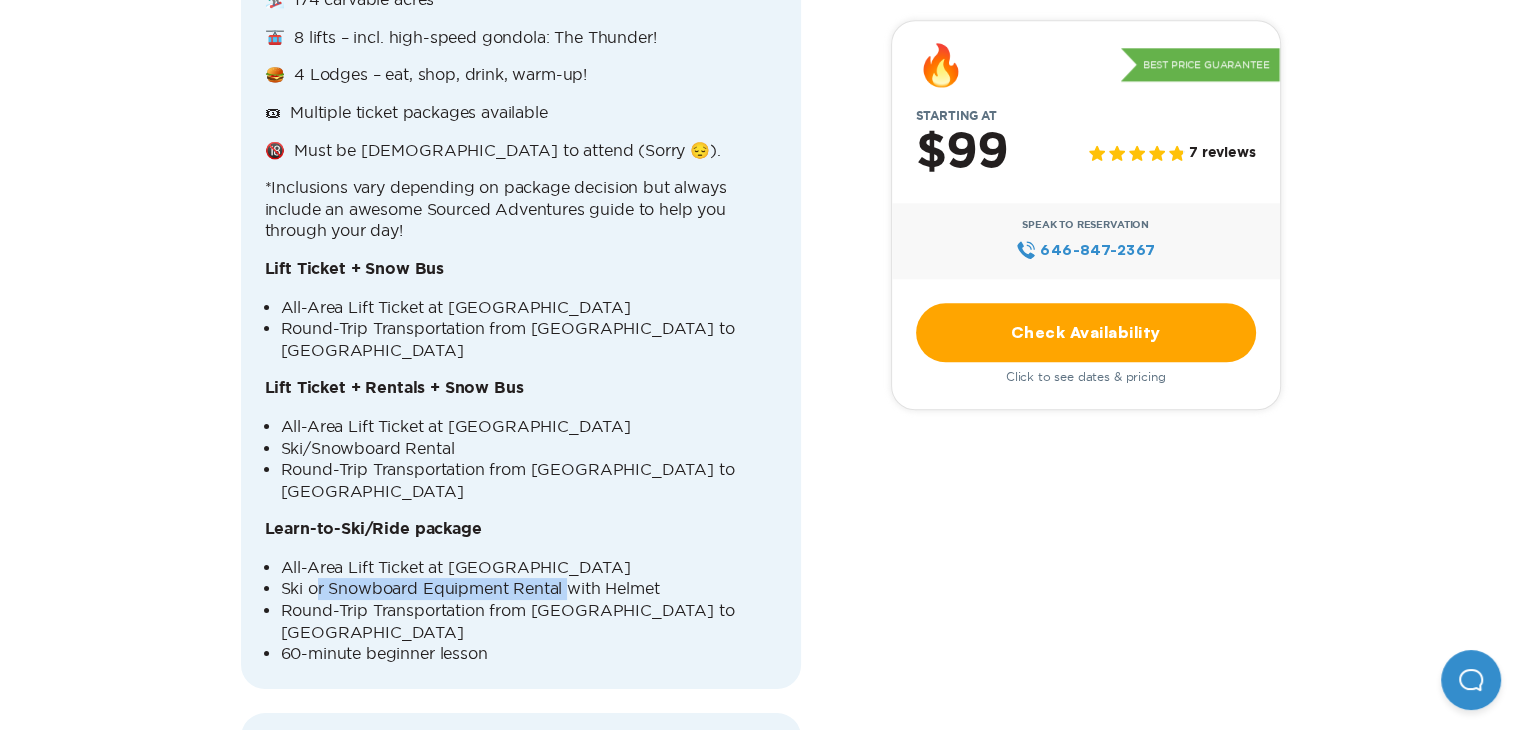 drag, startPoint x: 313, startPoint y: 484, endPoint x: 555, endPoint y: 495, distance: 242.24988 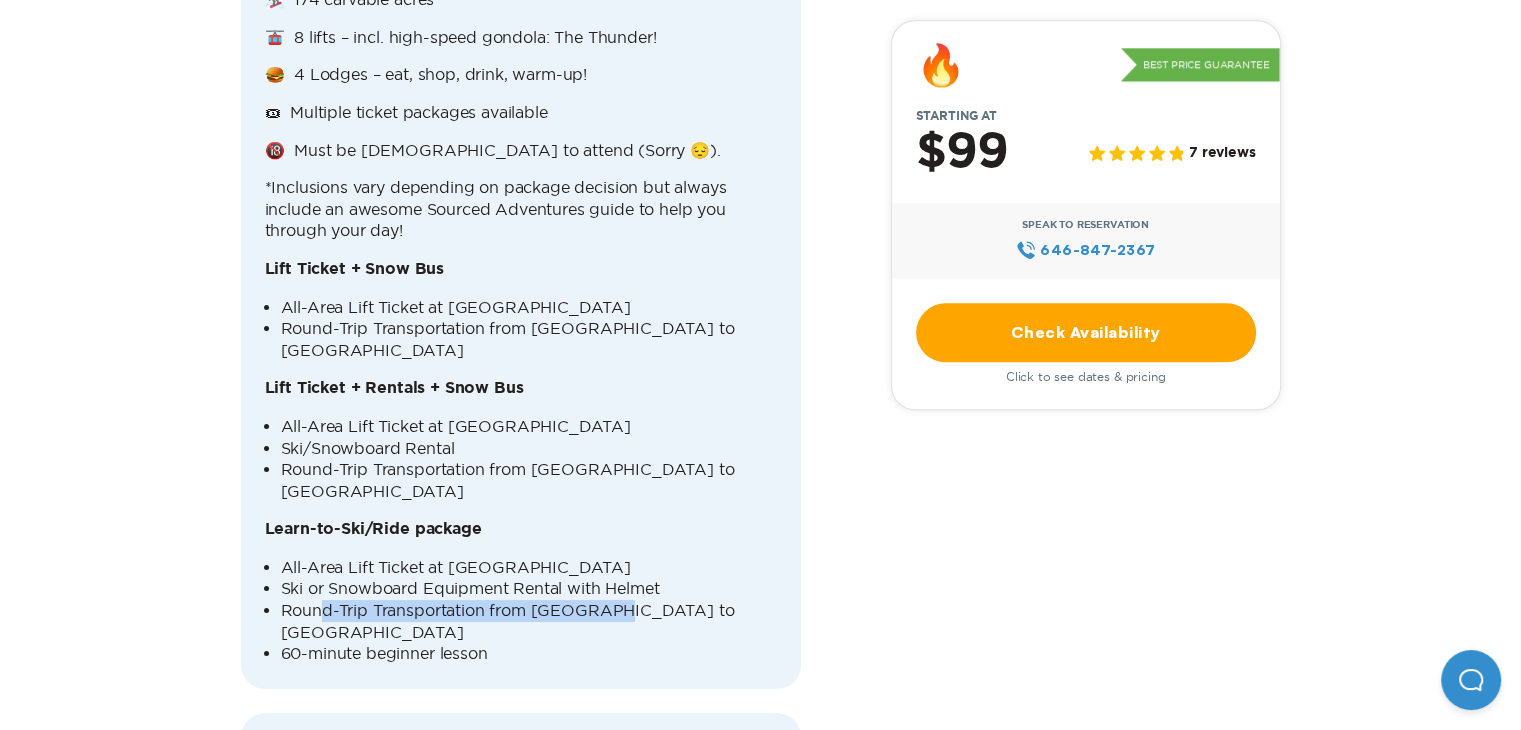 drag, startPoint x: 325, startPoint y: 515, endPoint x: 612, endPoint y: 513, distance: 287.00696 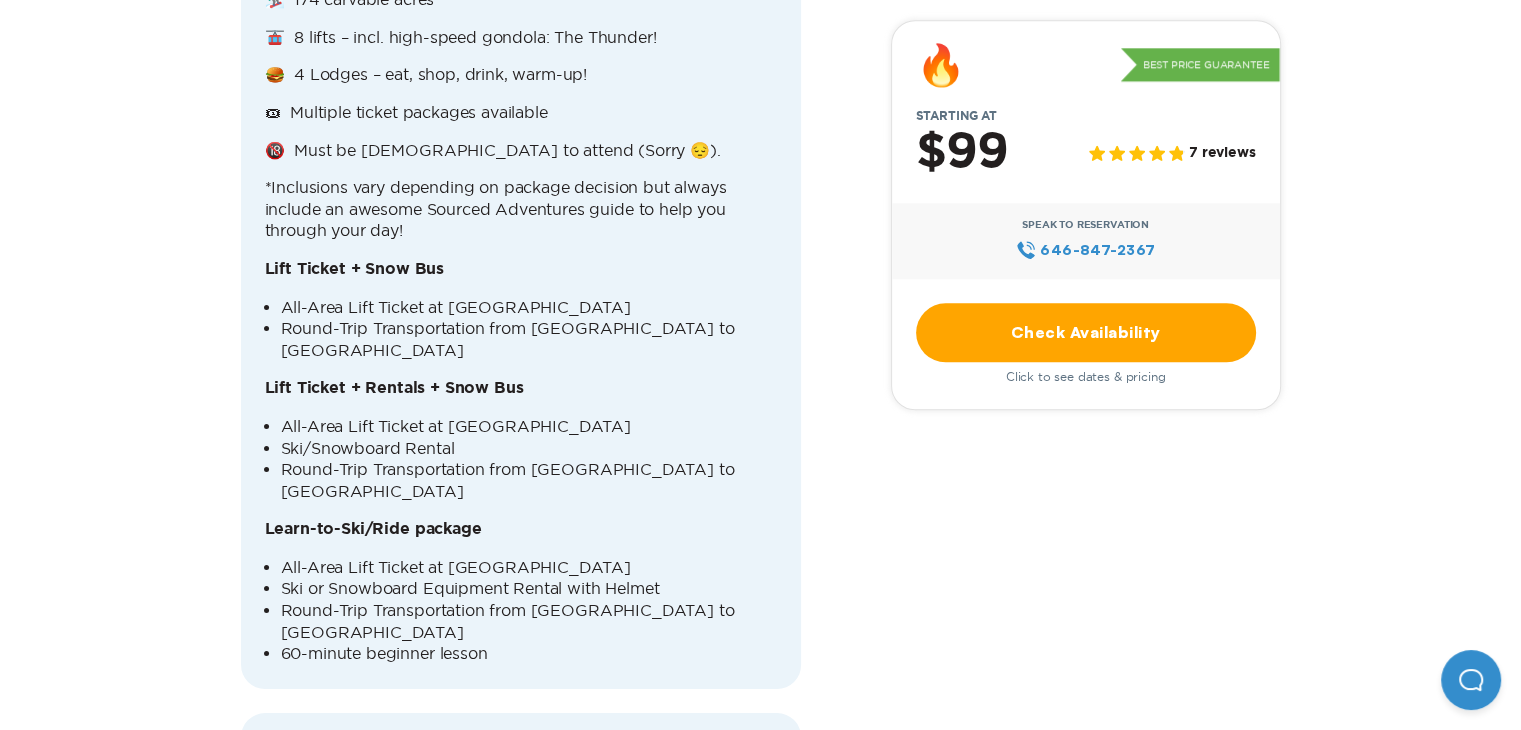 click on "Ski or Snowboard Equipment Rental with Helmet" at bounding box center [529, 589] 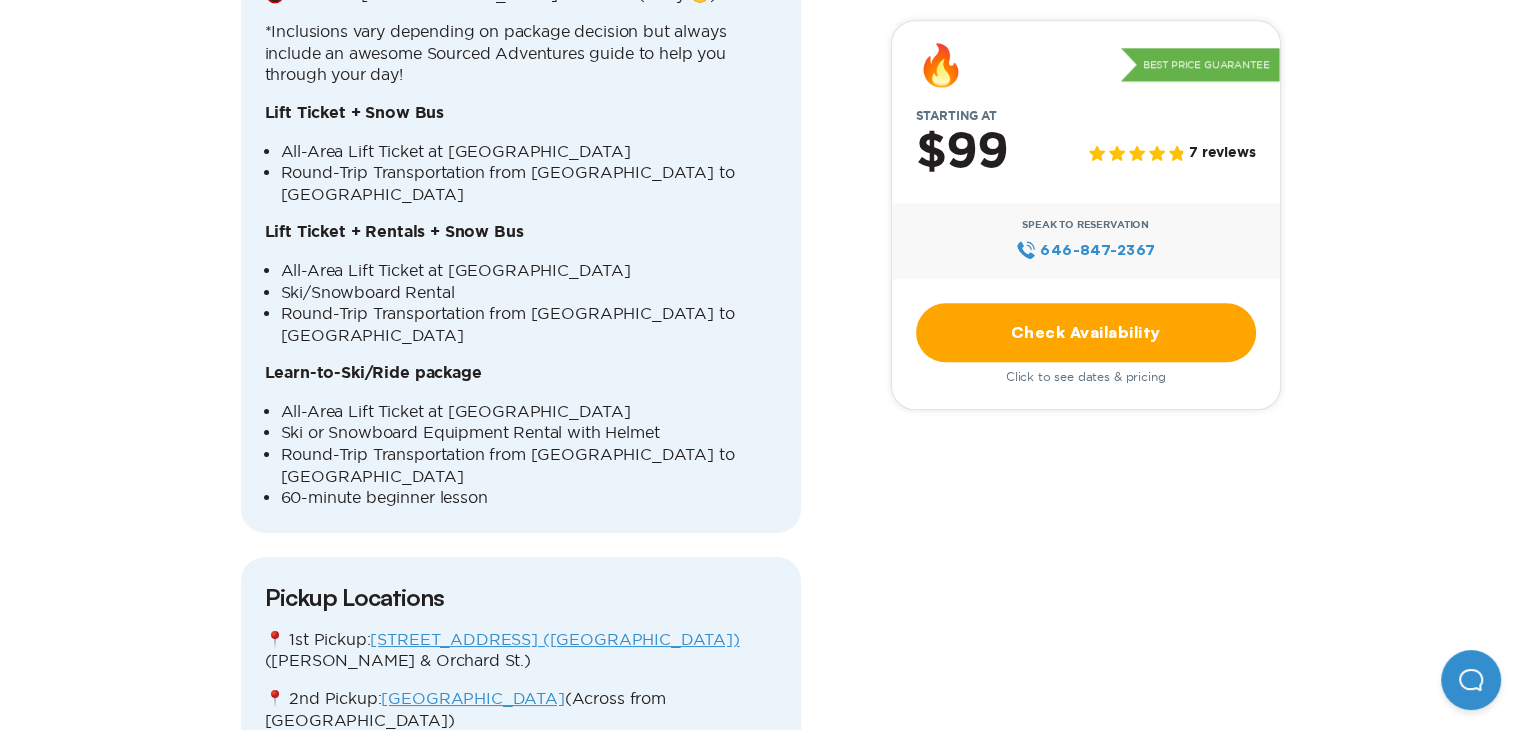 scroll, scrollTop: 2200, scrollLeft: 0, axis: vertical 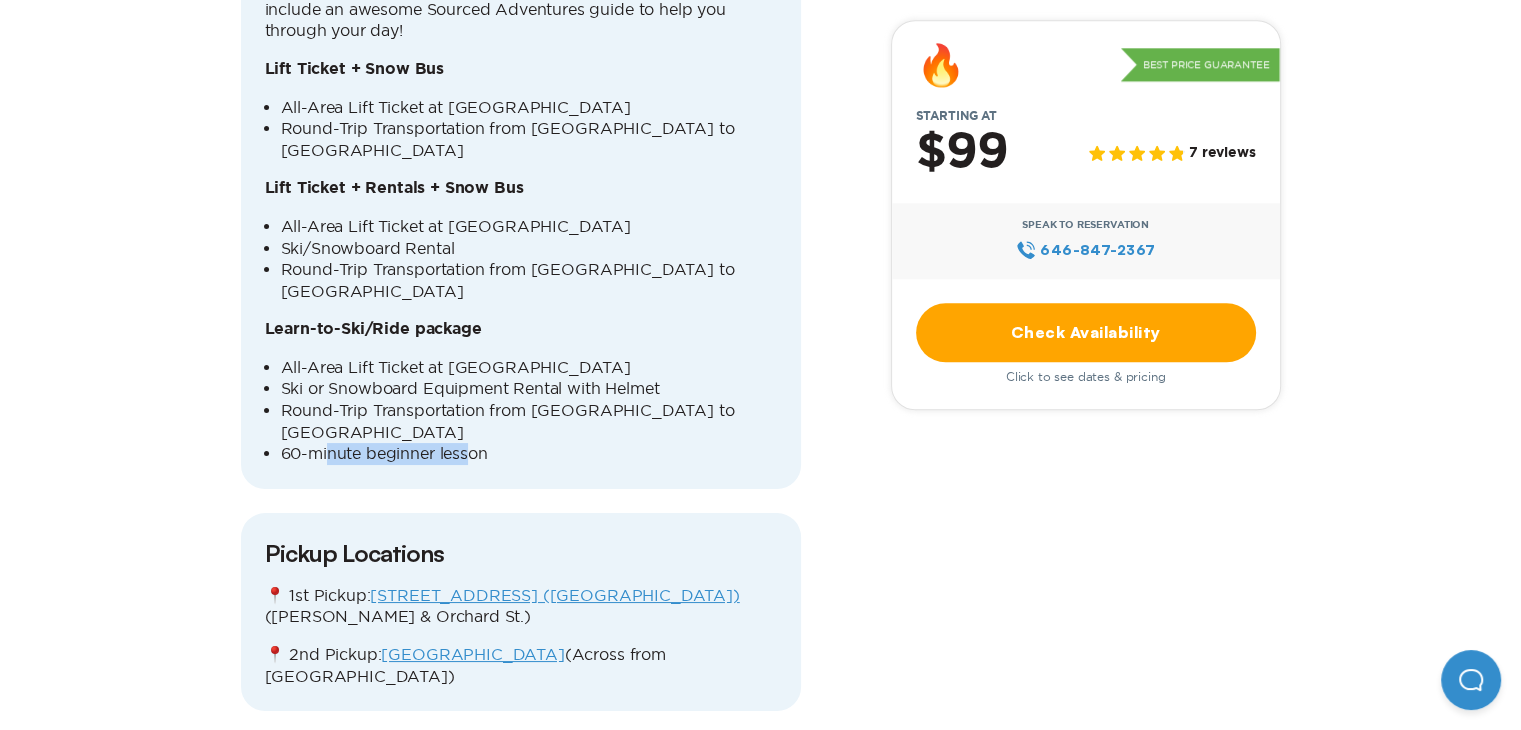 drag, startPoint x: 328, startPoint y: 335, endPoint x: 484, endPoint y: 336, distance: 156.0032 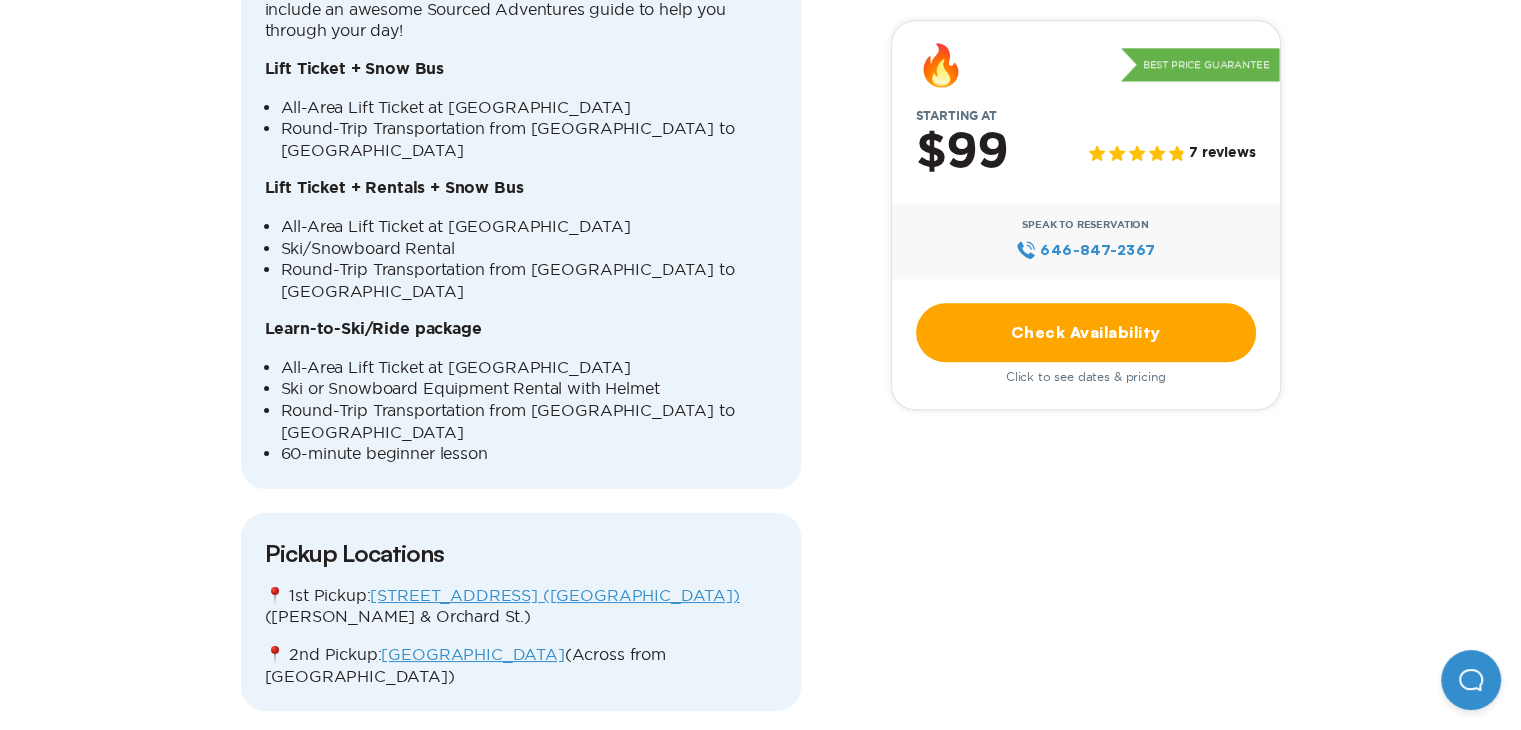 drag, startPoint x: 516, startPoint y: 314, endPoint x: 504, endPoint y: 312, distance: 12.165525 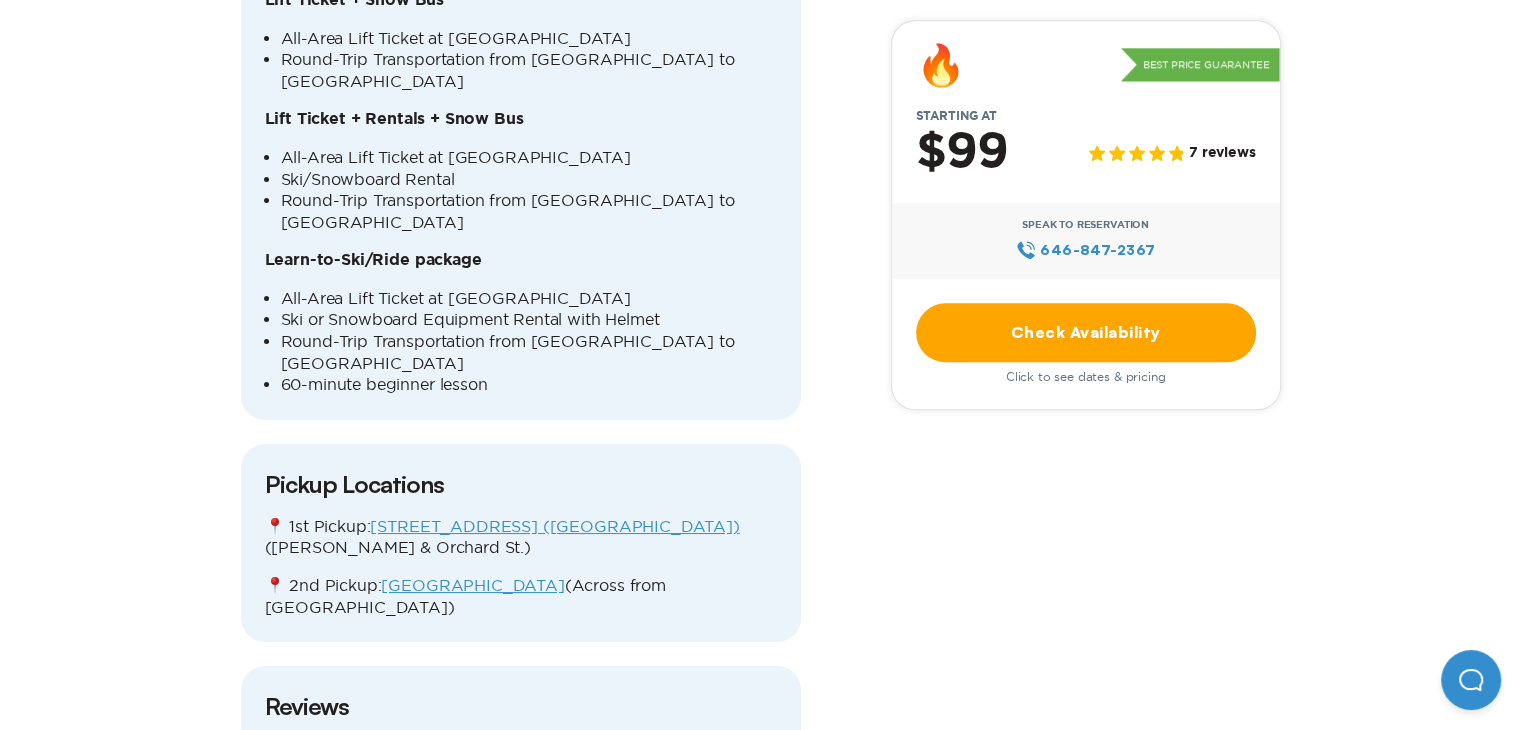 scroll, scrollTop: 2300, scrollLeft: 0, axis: vertical 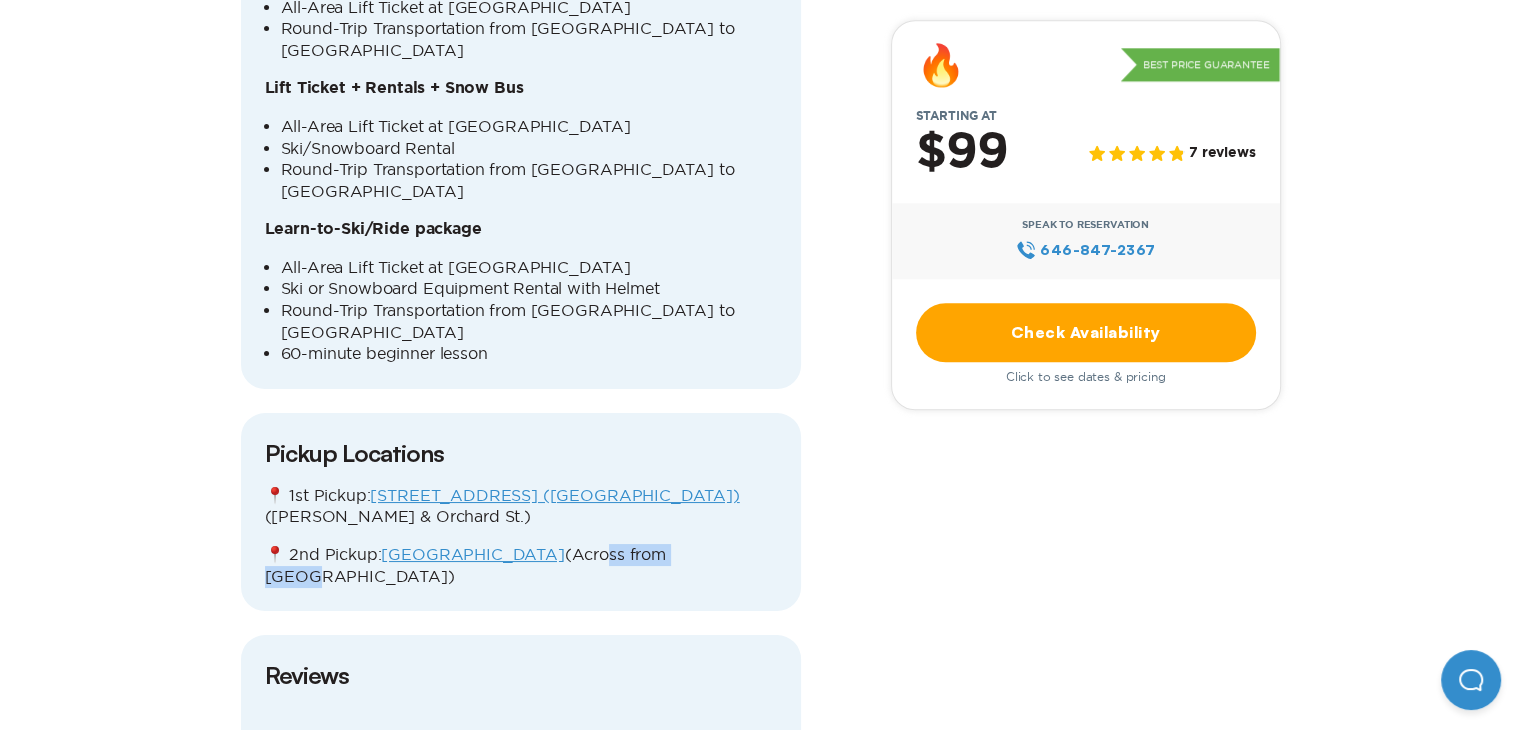 drag, startPoint x: 588, startPoint y: 432, endPoint x: 699, endPoint y: 431, distance: 111.0045 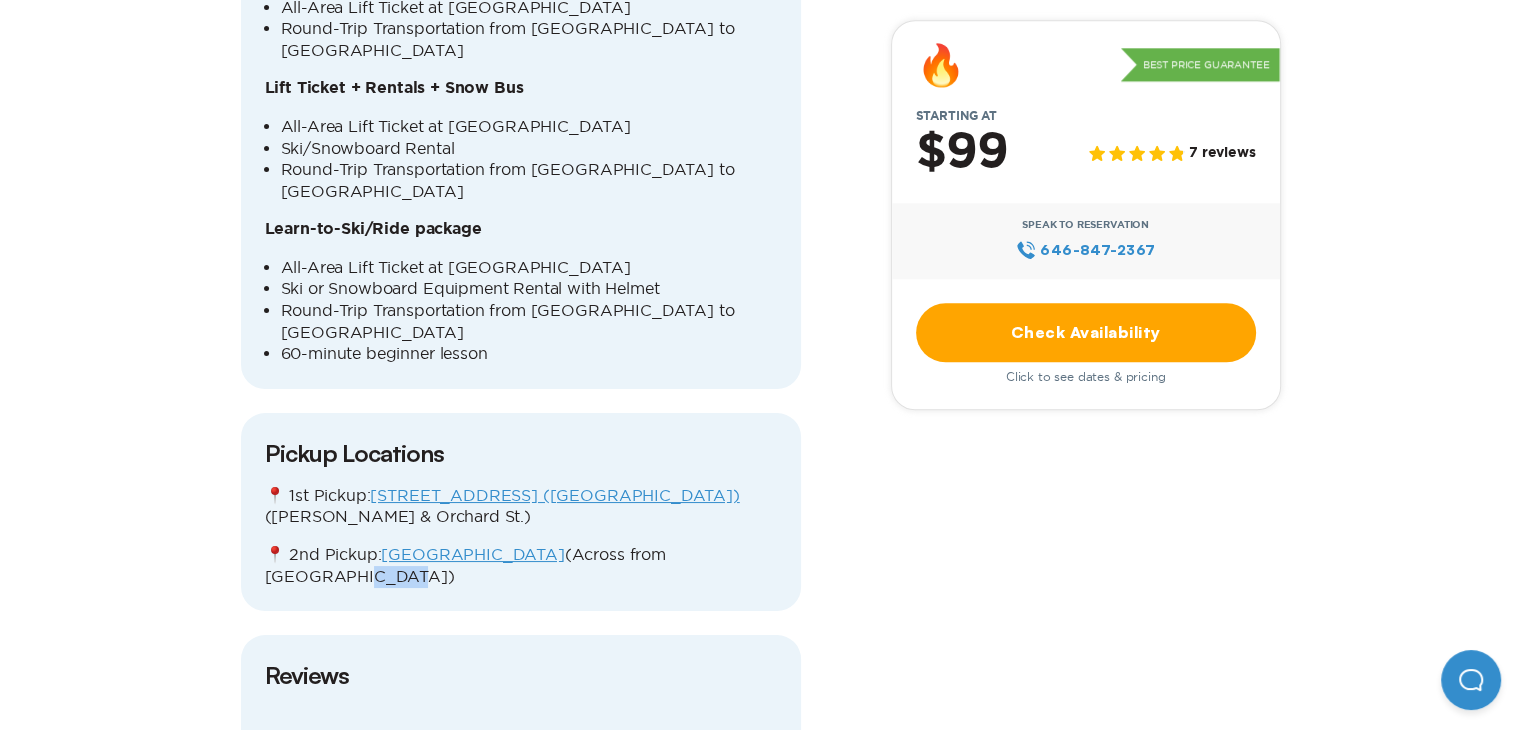 drag, startPoint x: 285, startPoint y: 455, endPoint x: 327, endPoint y: 461, distance: 42.426407 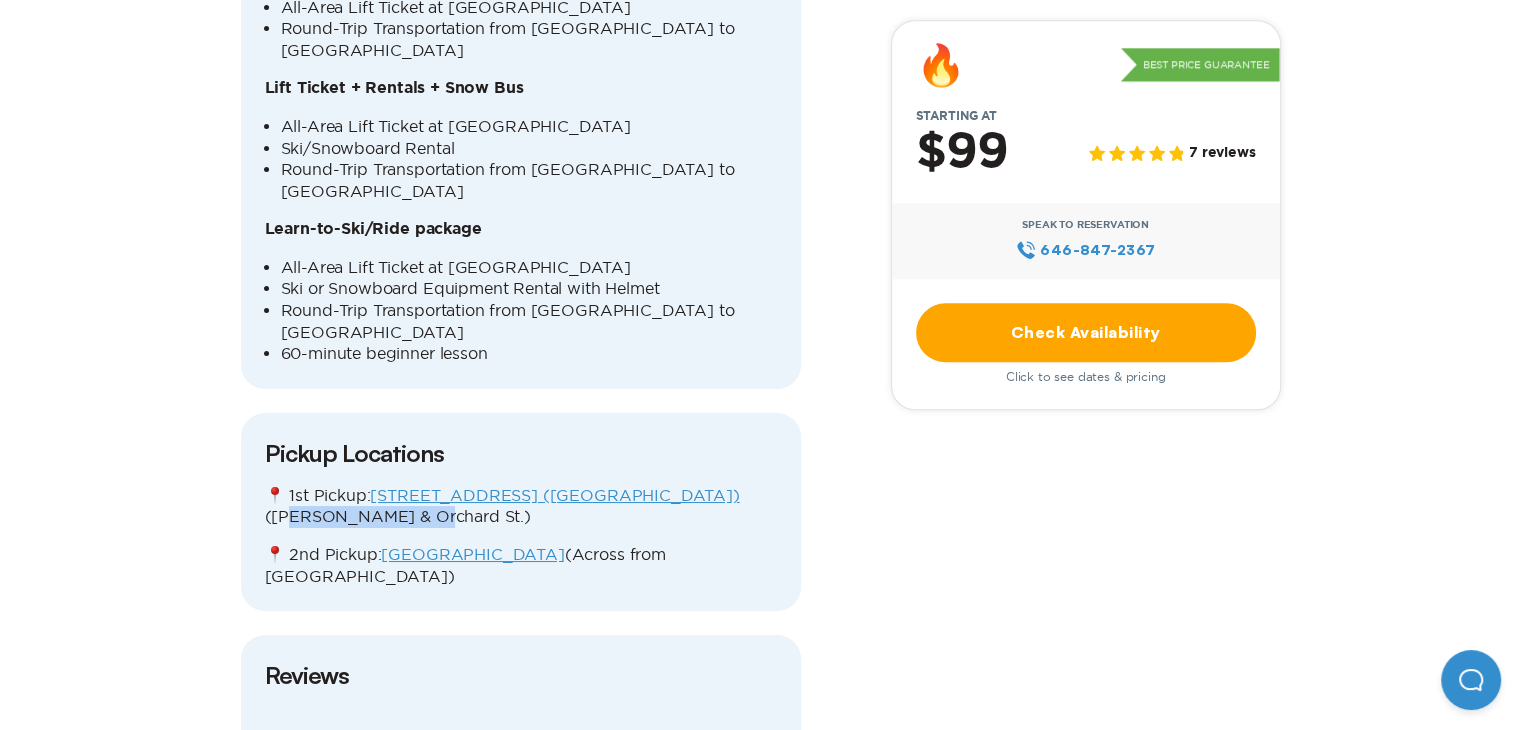 drag, startPoint x: 282, startPoint y: 399, endPoint x: 414, endPoint y: 405, distance: 132.13629 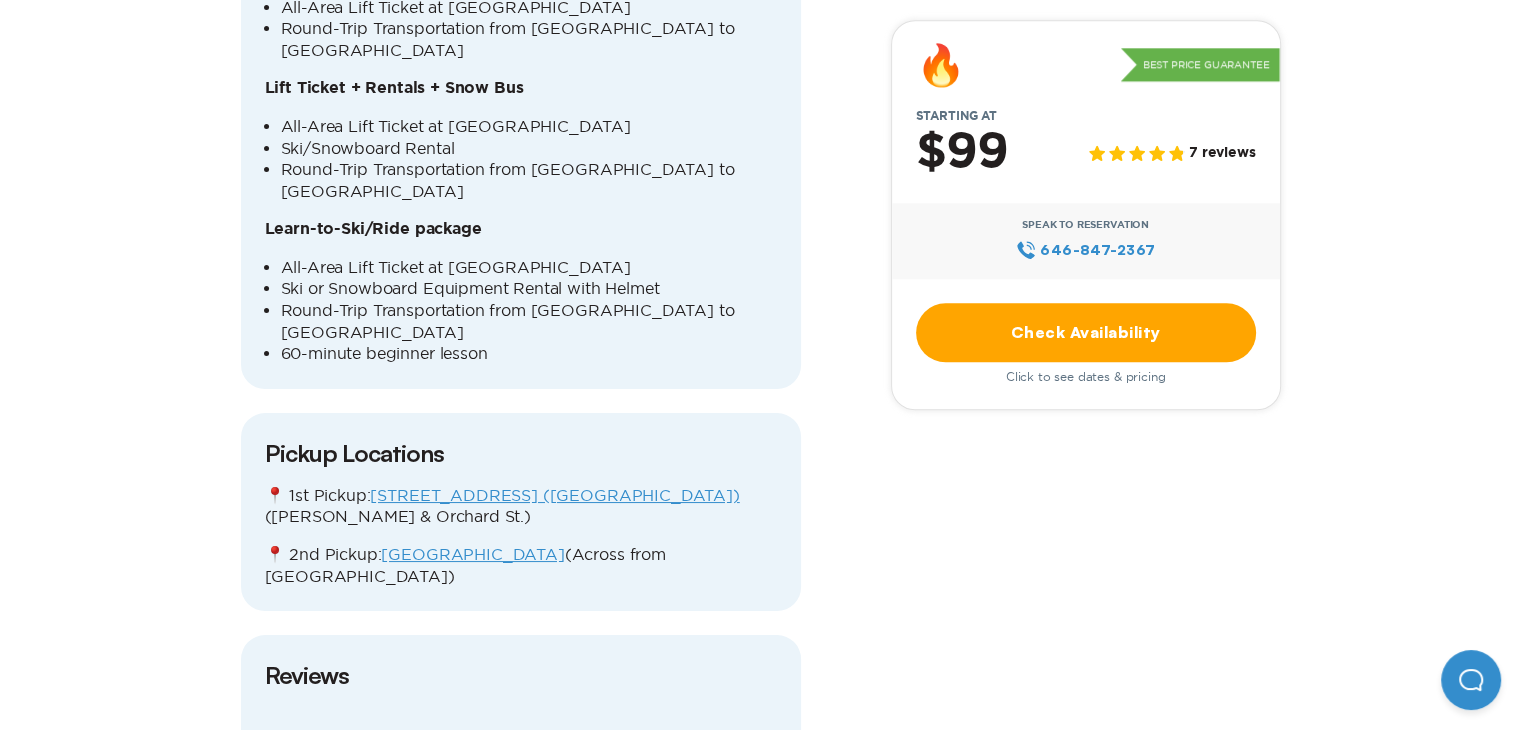 click on "📍 2nd Pickup:  West 45th & 11th Ave  (Across from [GEOGRAPHIC_DATA])" at bounding box center (521, 565) 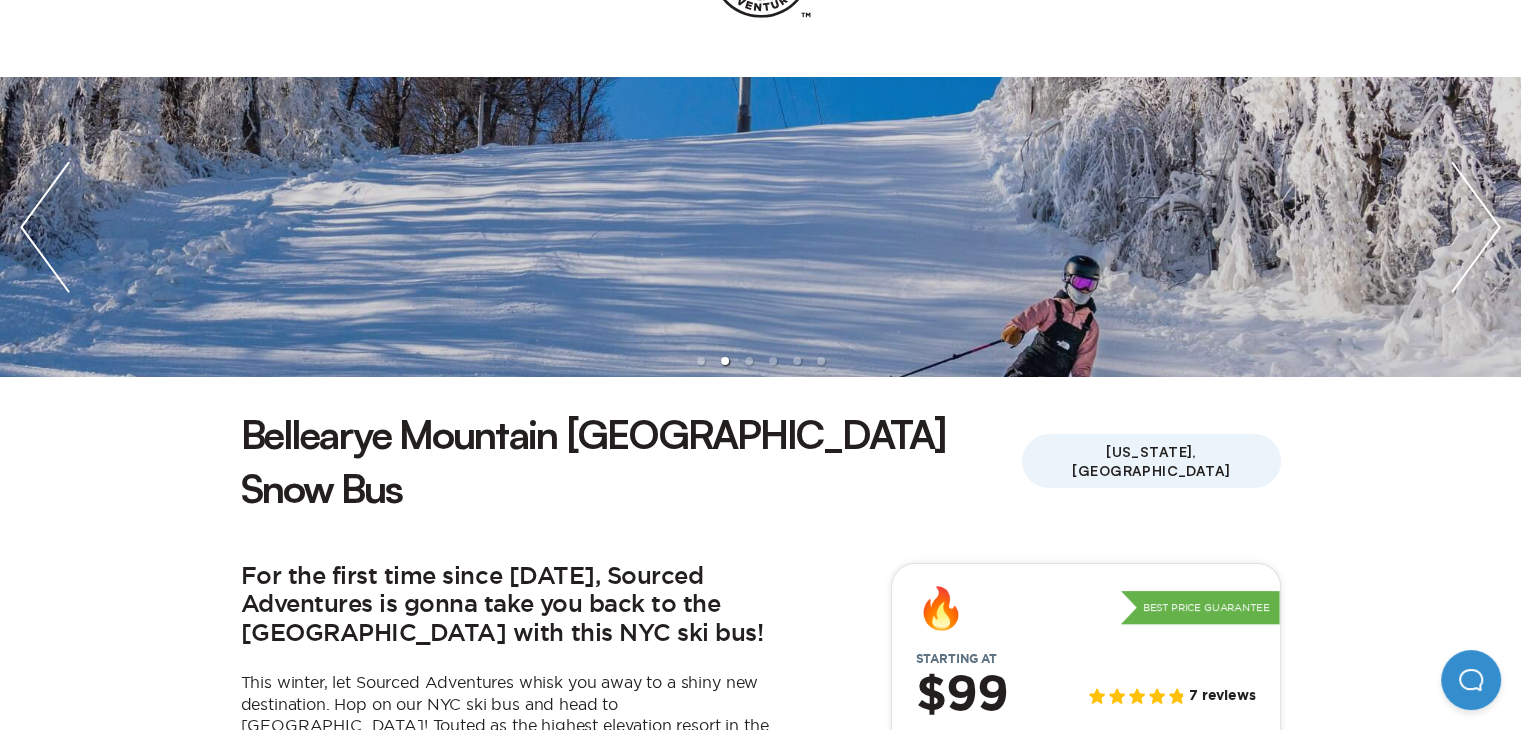 scroll, scrollTop: 0, scrollLeft: 0, axis: both 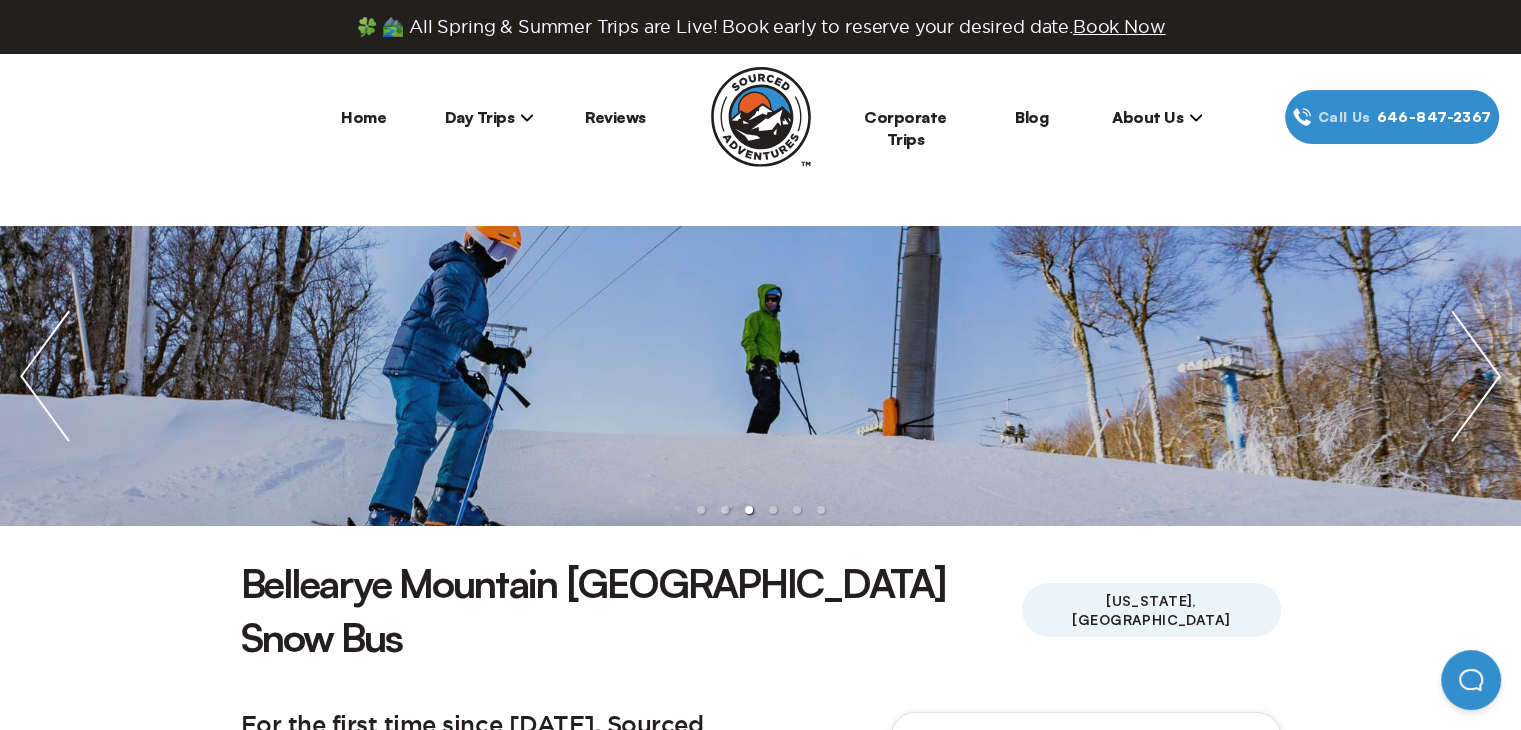 click on "Day Trips" at bounding box center (490, 117) 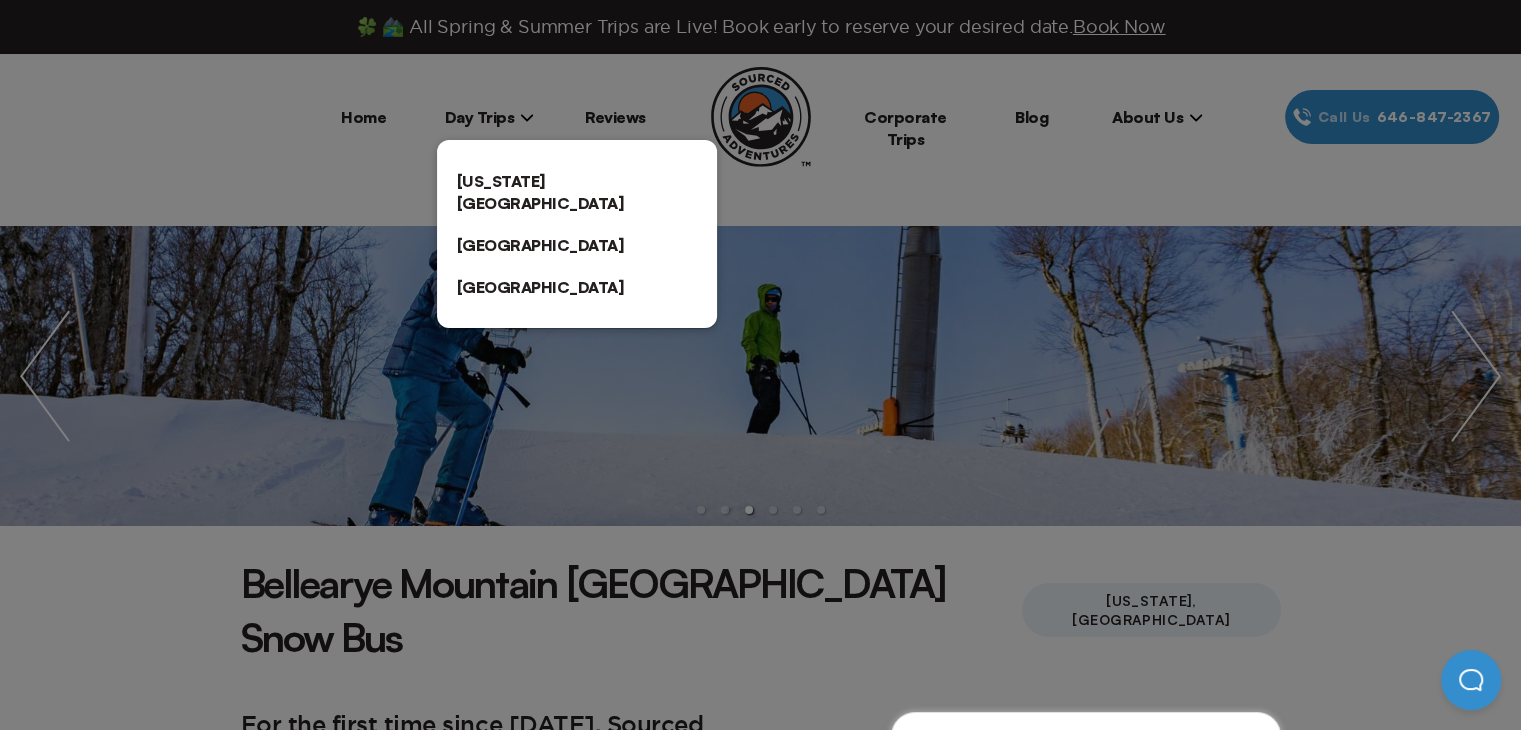 click at bounding box center [760, 365] 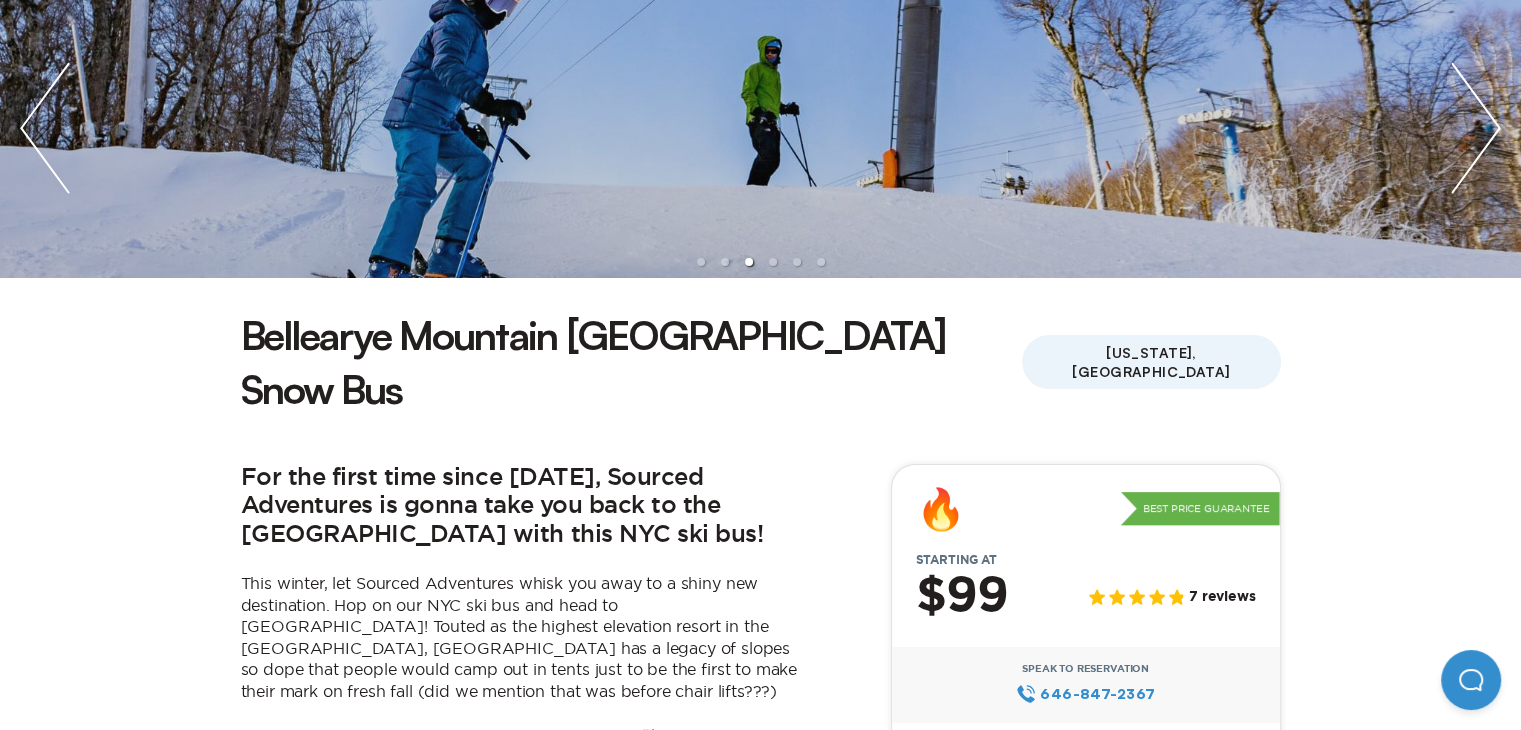 scroll, scrollTop: 500, scrollLeft: 0, axis: vertical 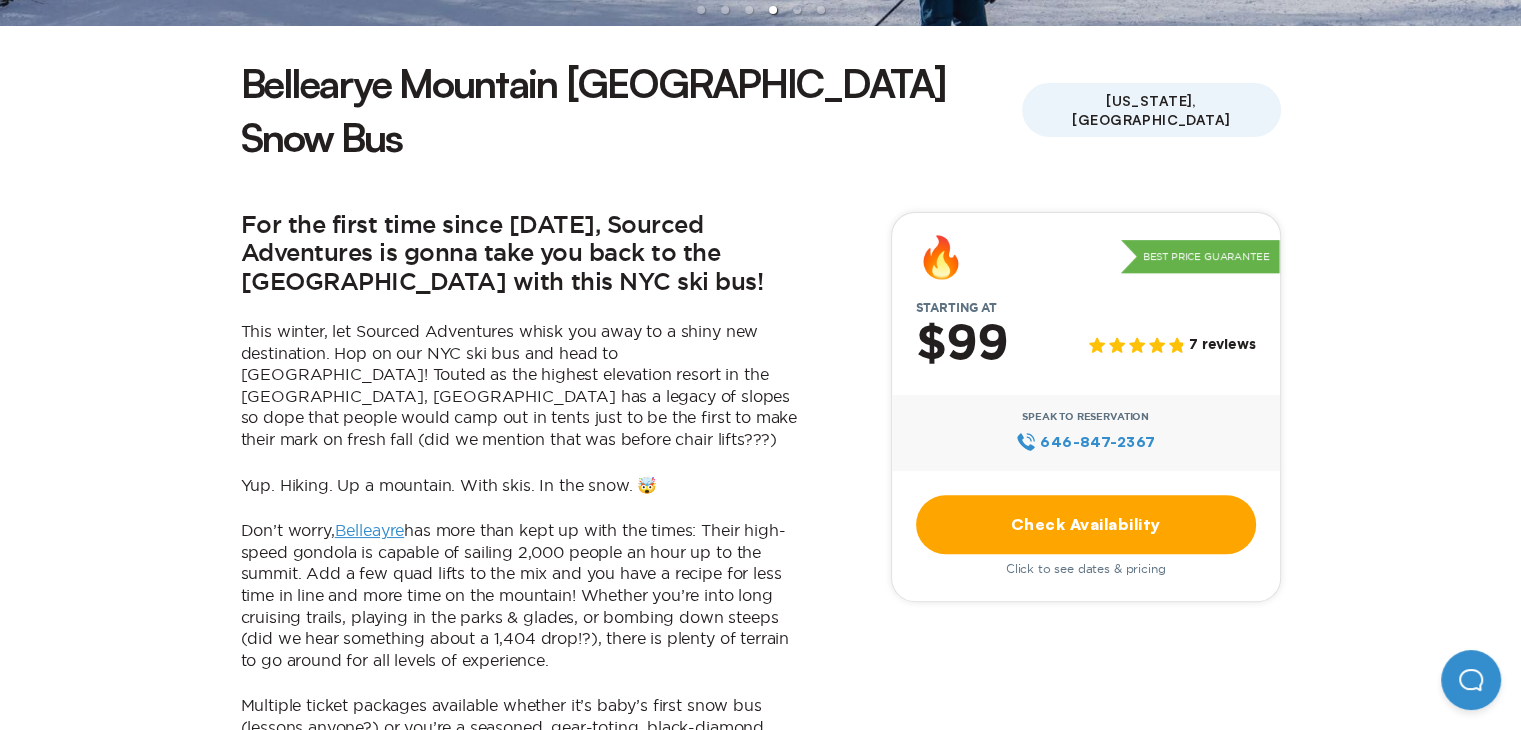 click on "Check Availability" at bounding box center [1086, 524] 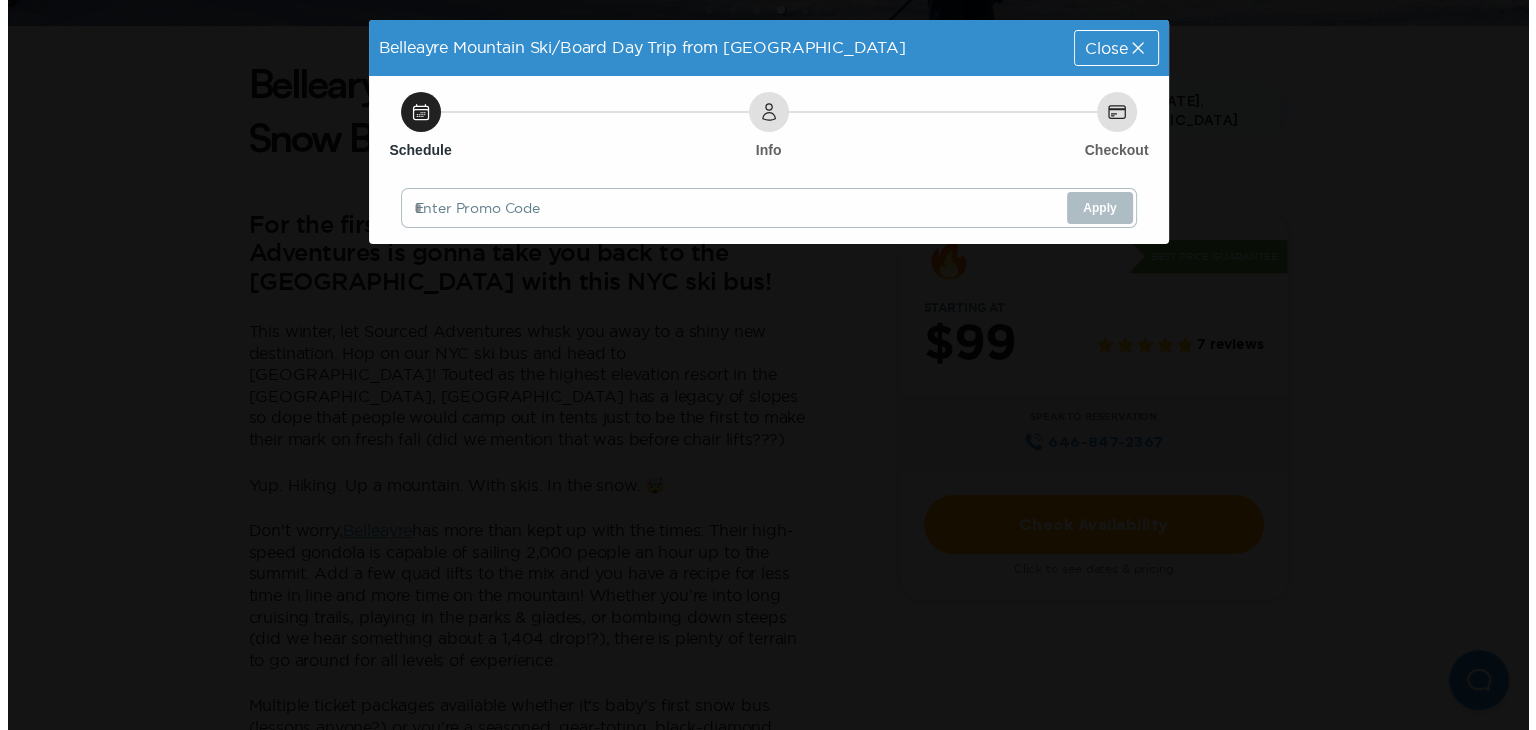 scroll, scrollTop: 0, scrollLeft: 0, axis: both 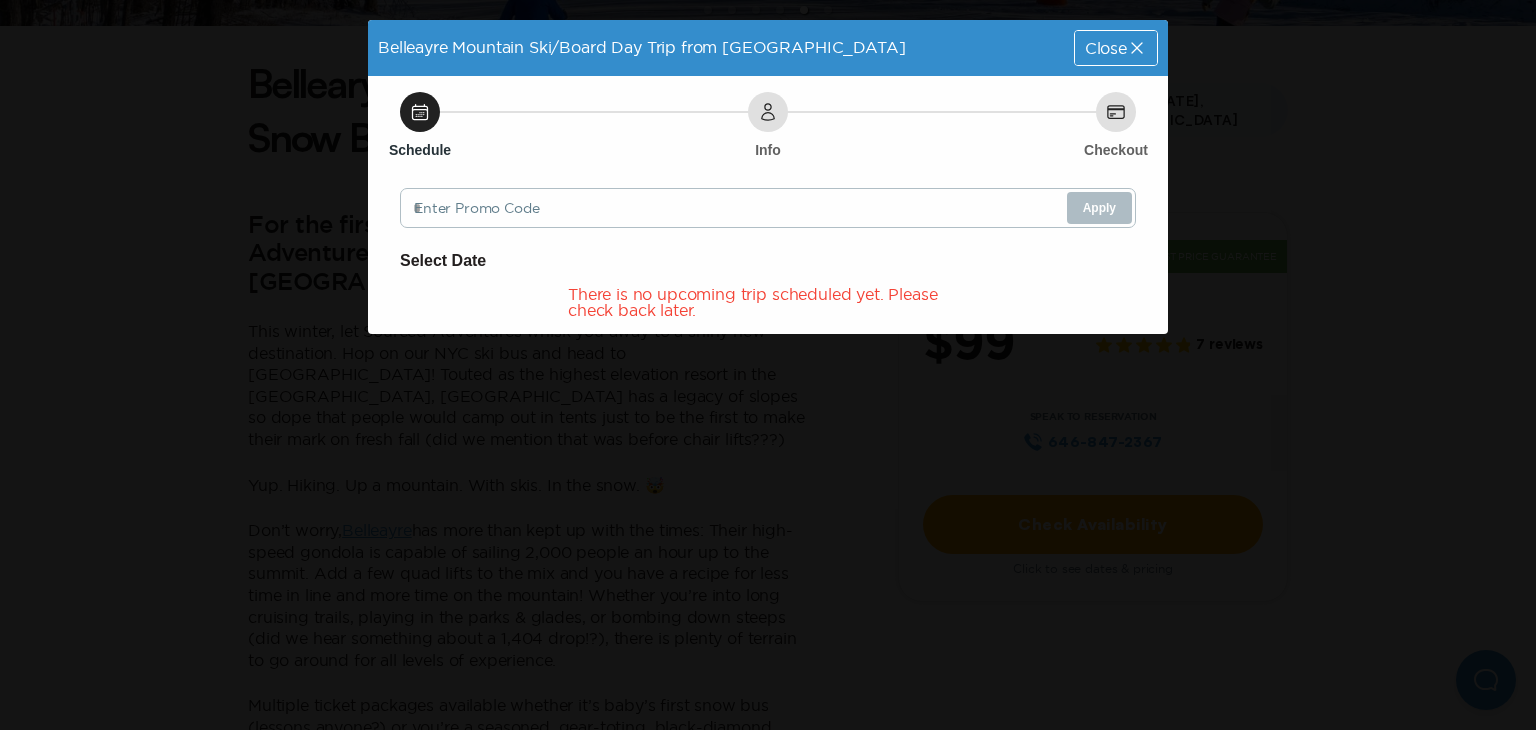 click 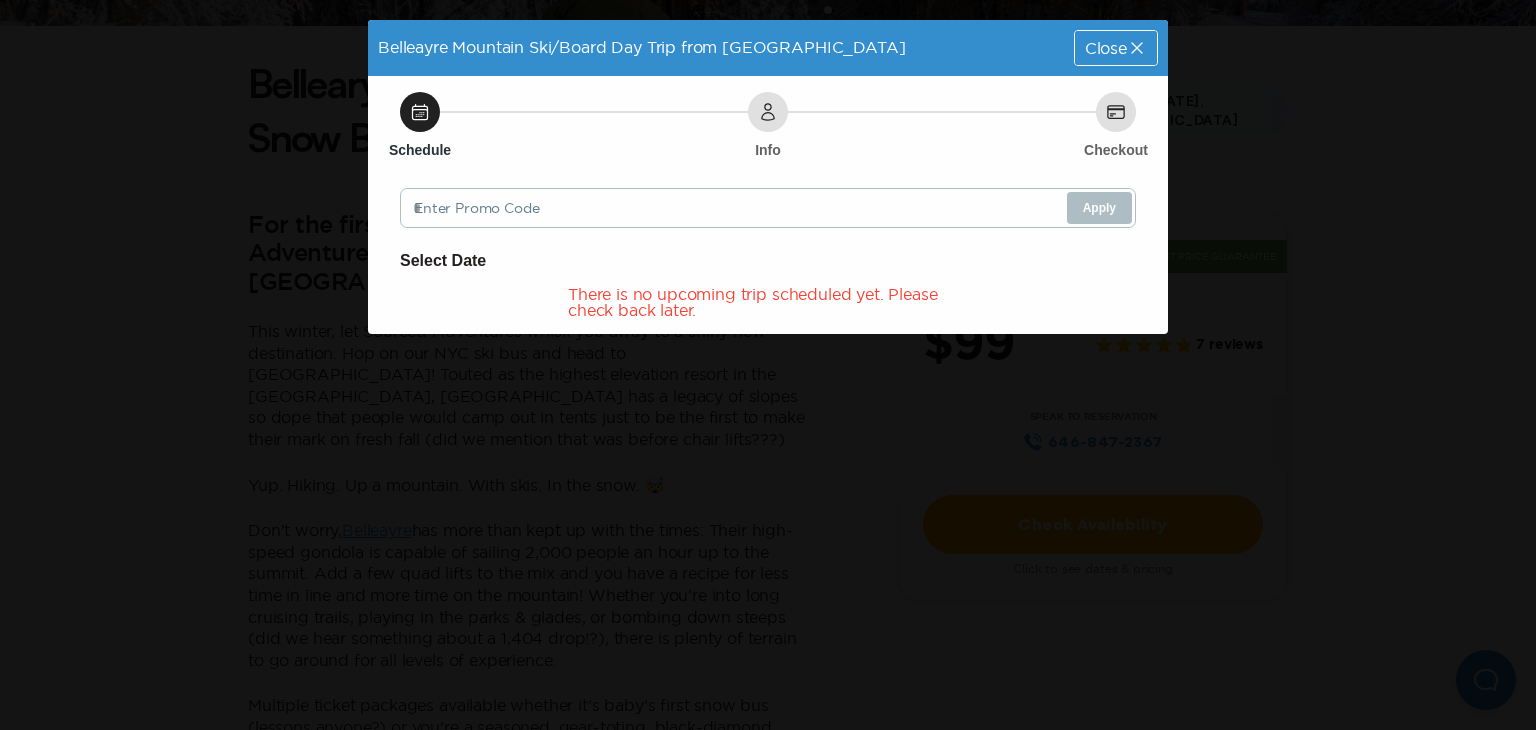 click 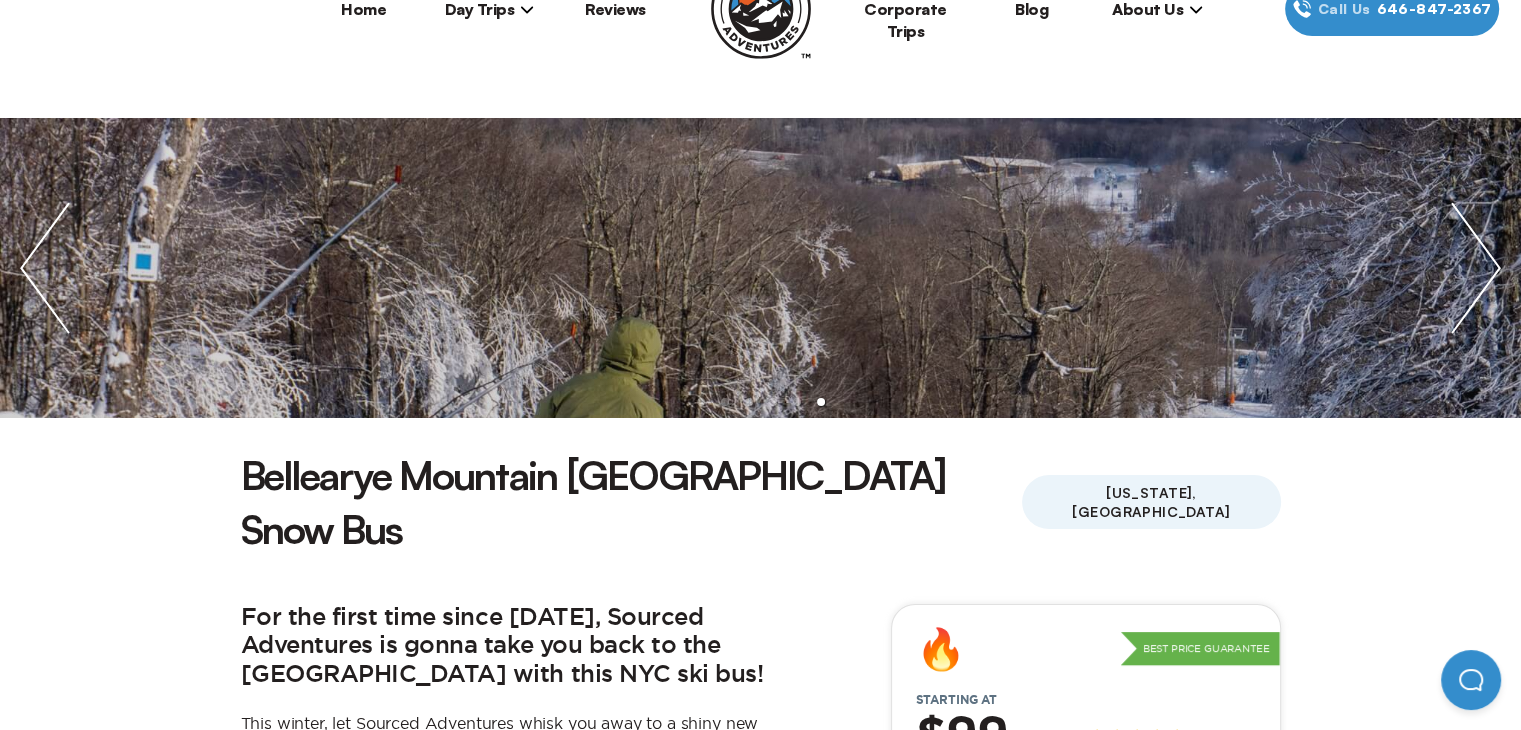 scroll, scrollTop: 100, scrollLeft: 0, axis: vertical 